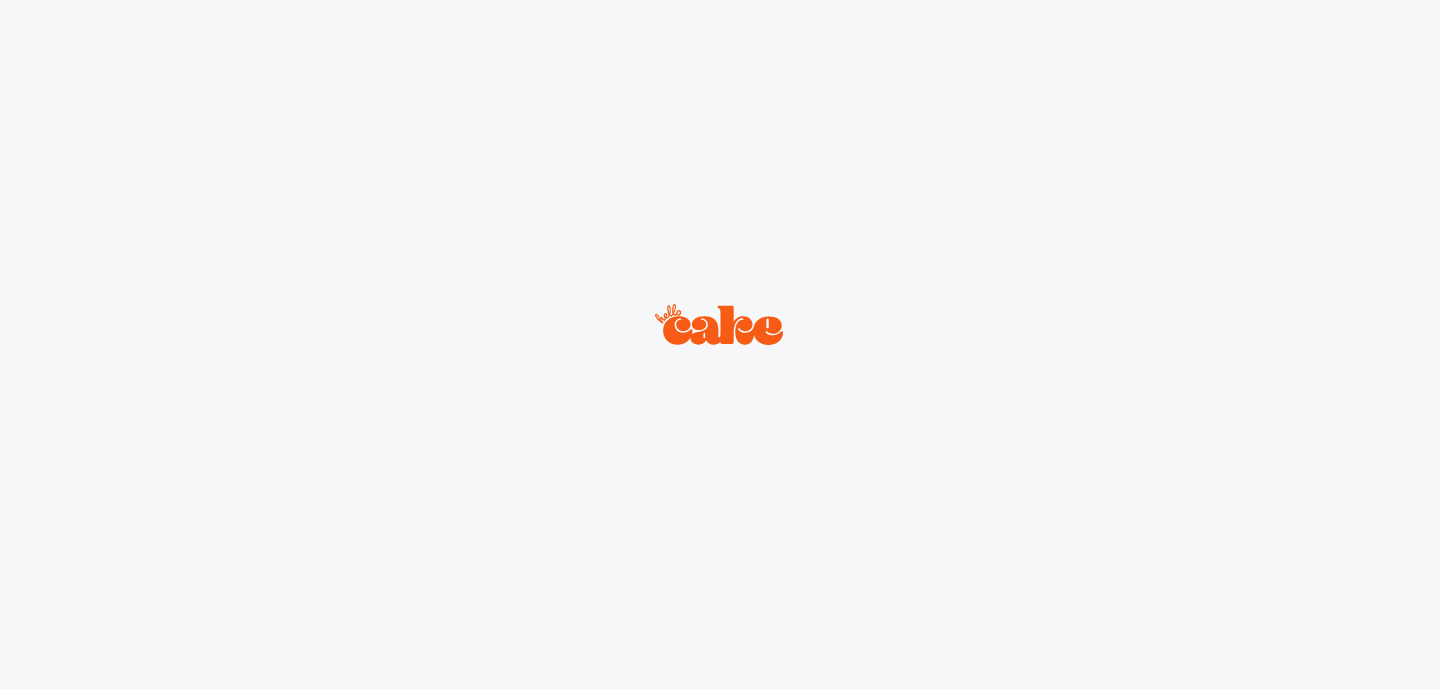 scroll, scrollTop: 0, scrollLeft: 0, axis: both 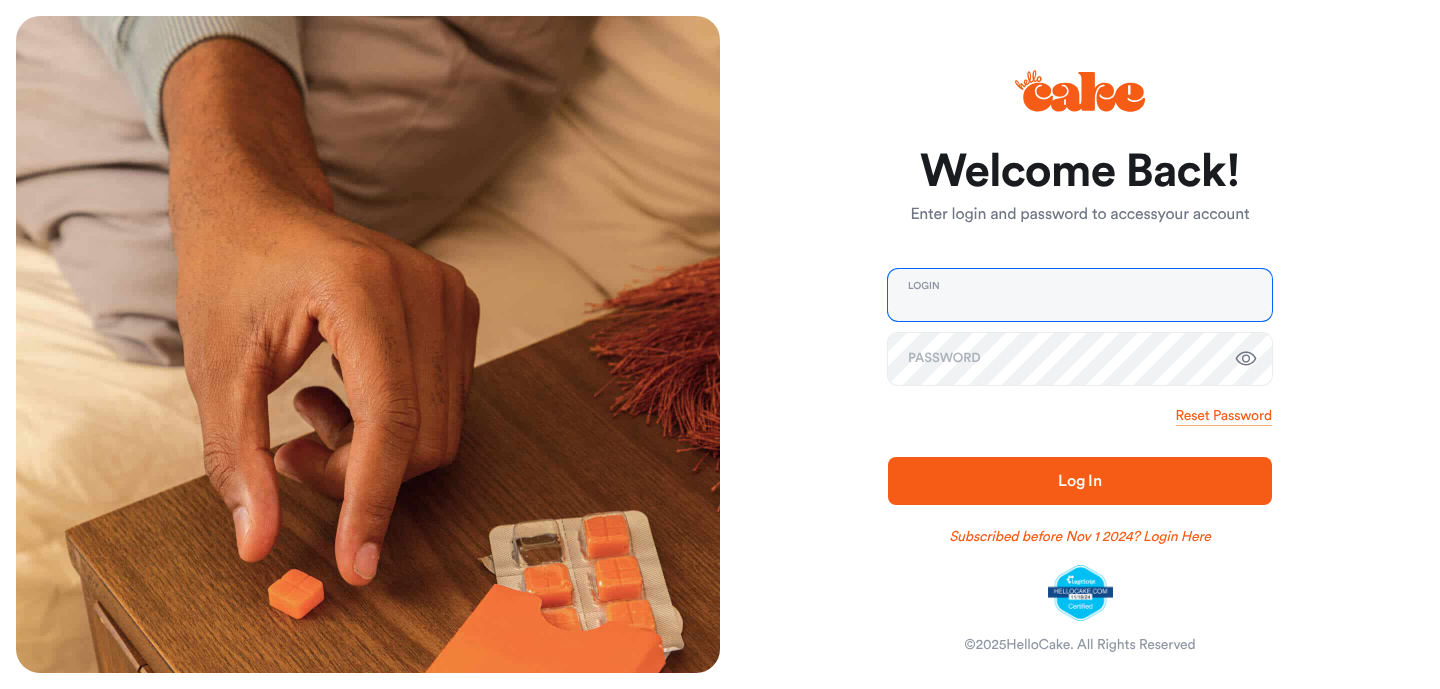 type on "**********" 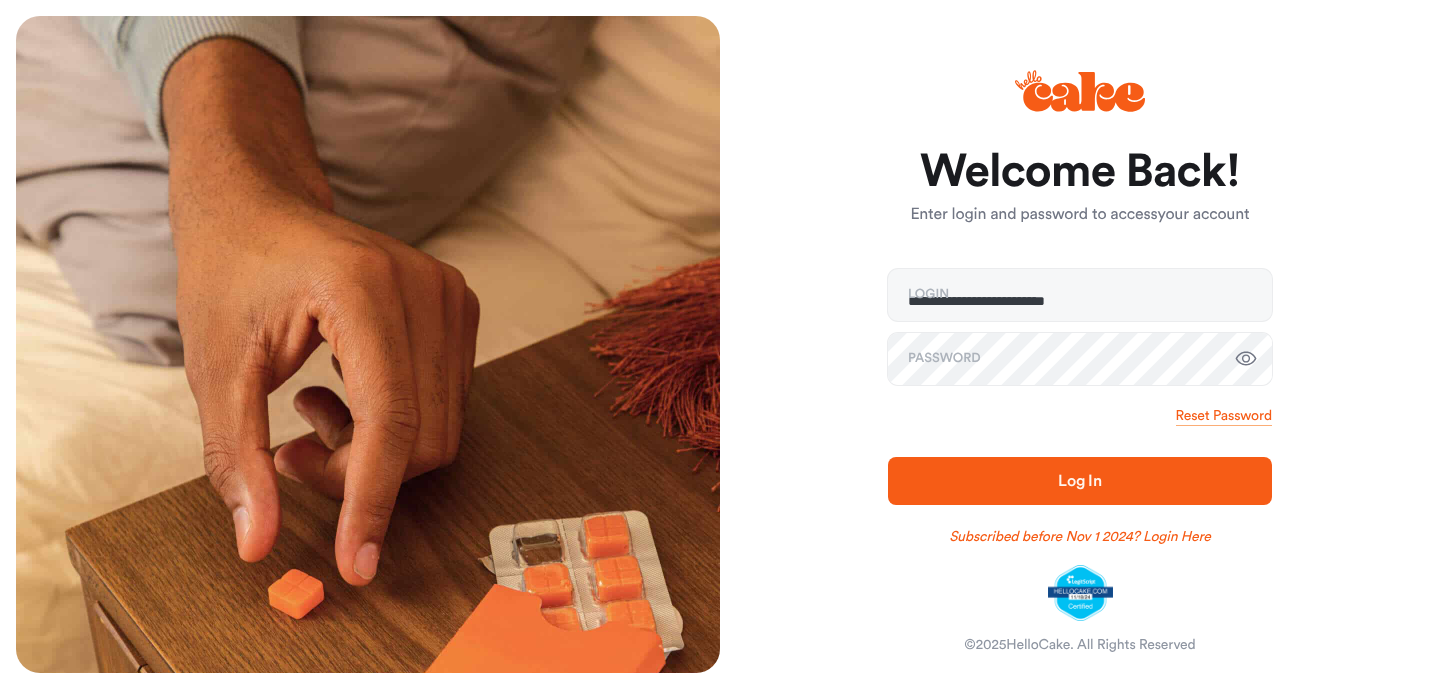click on "Log In" at bounding box center (1080, 481) 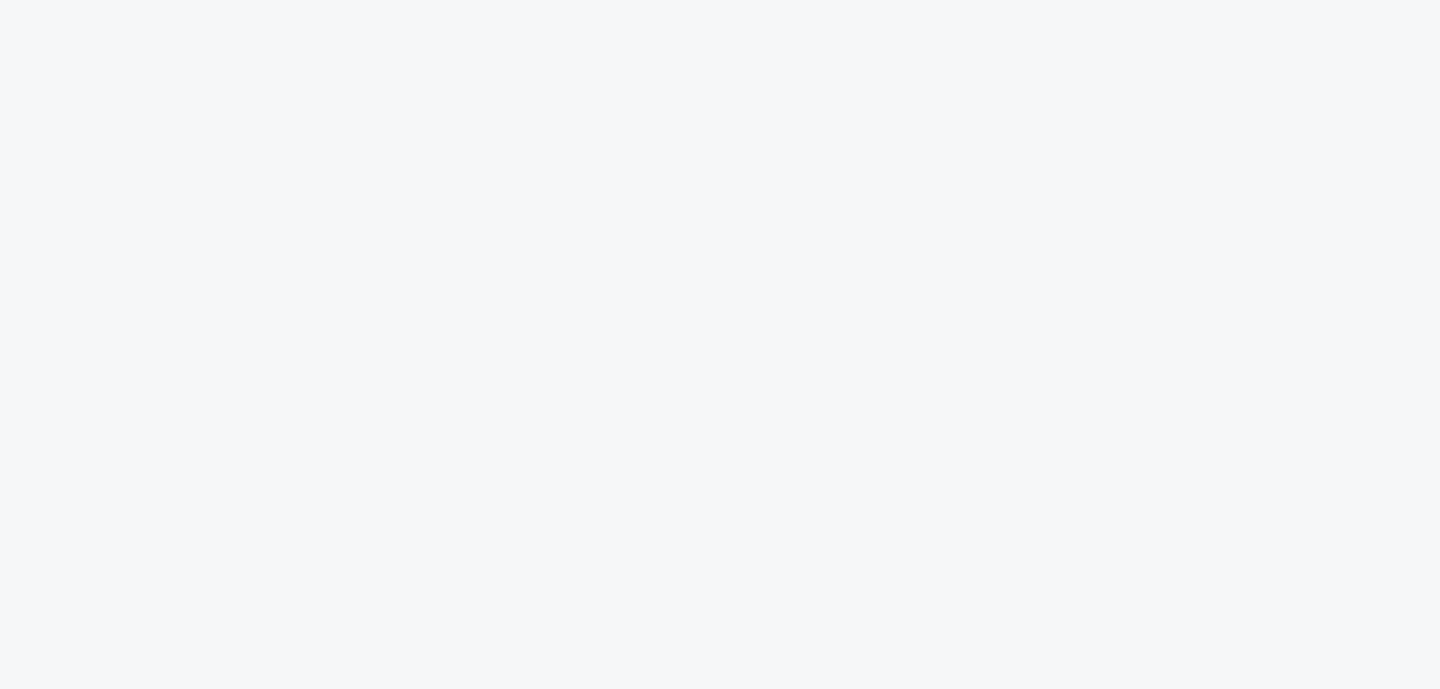 scroll, scrollTop: 0, scrollLeft: 0, axis: both 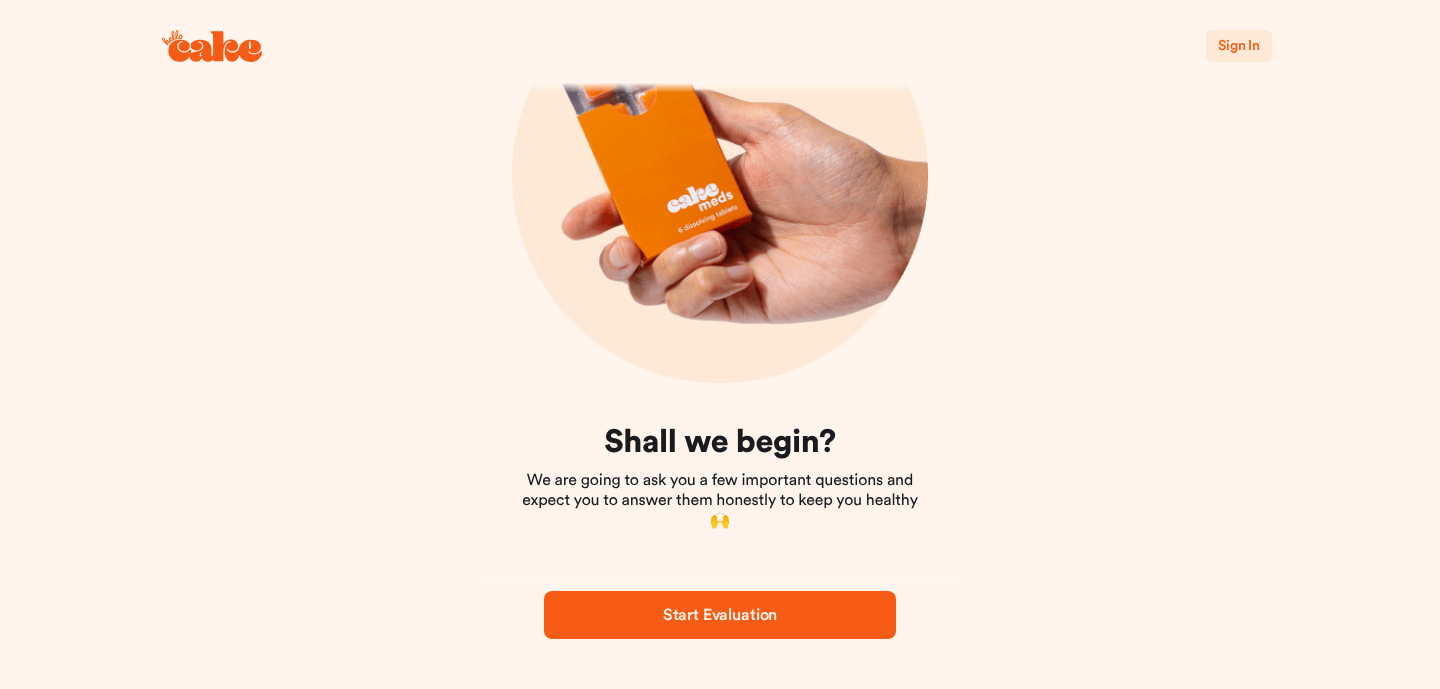 click on "Sign In" at bounding box center (1239, 46) 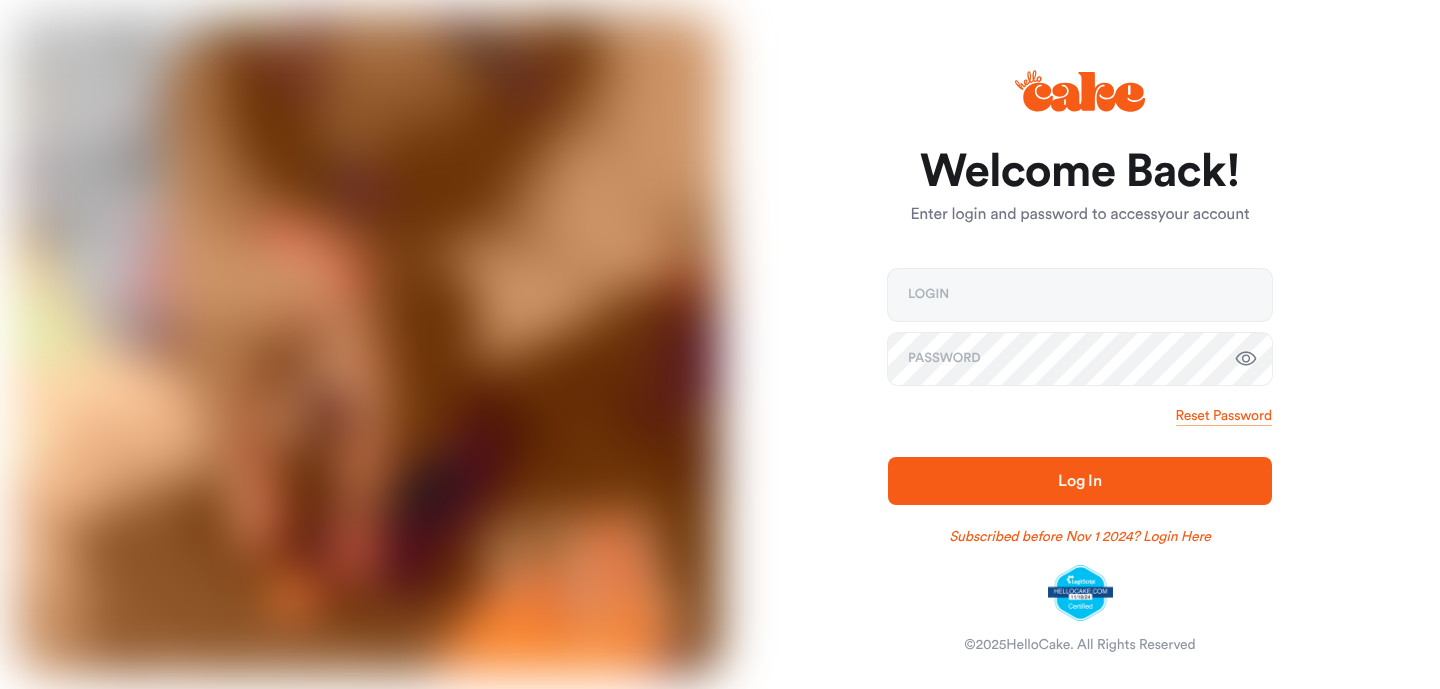 scroll, scrollTop: 0, scrollLeft: 0, axis: both 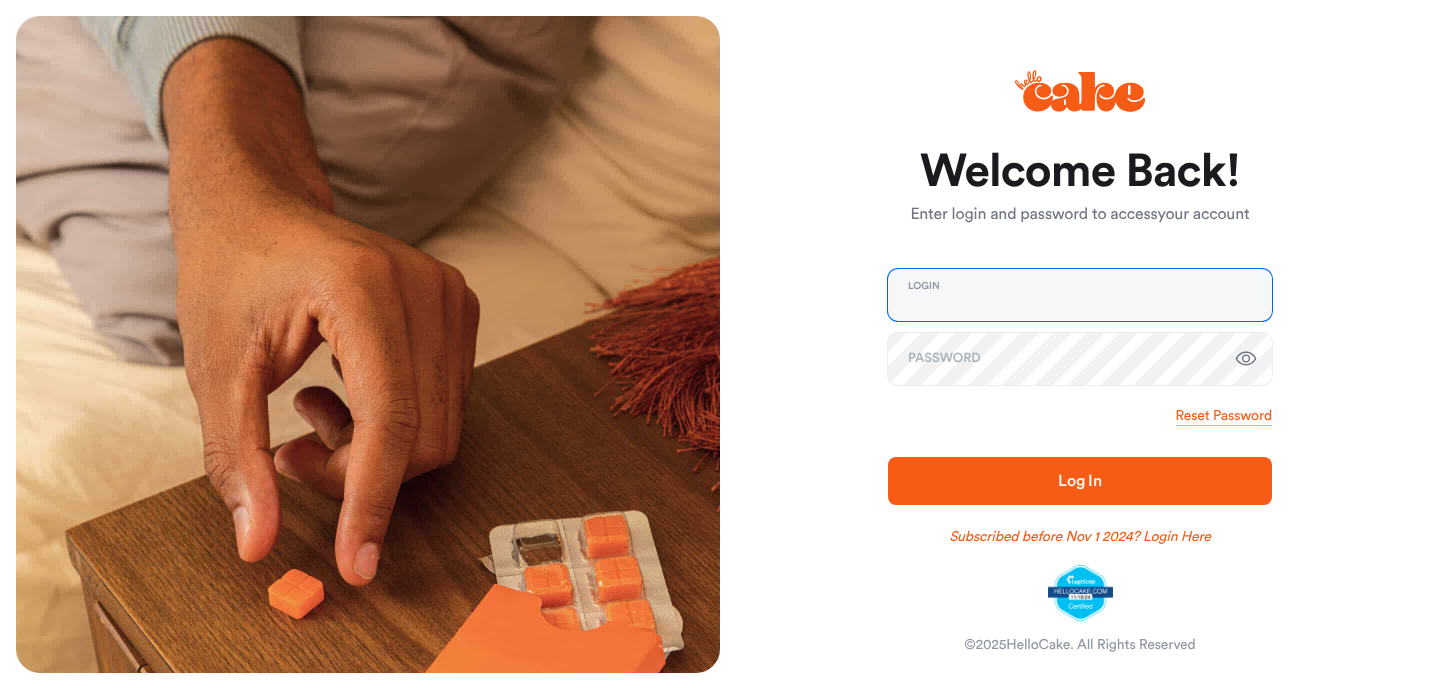 type on "**********" 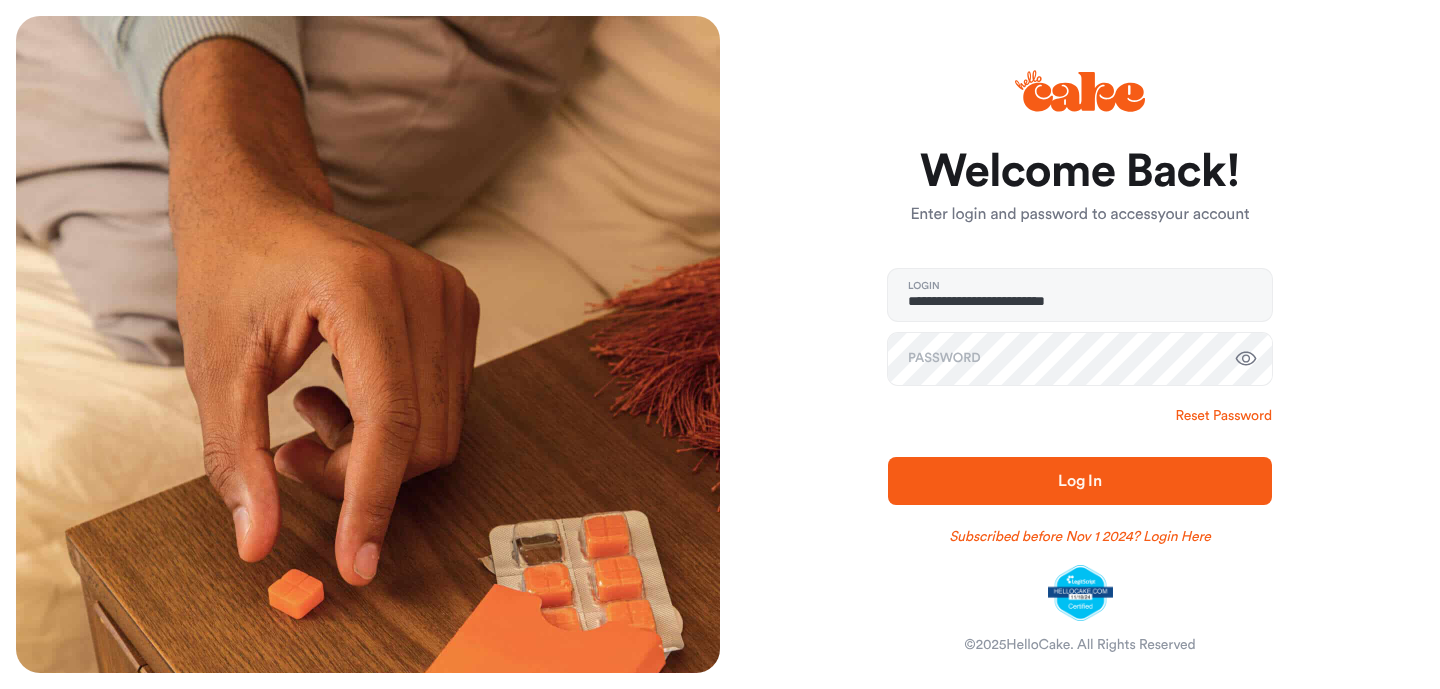 click on "Reset Password" at bounding box center (1224, 416) 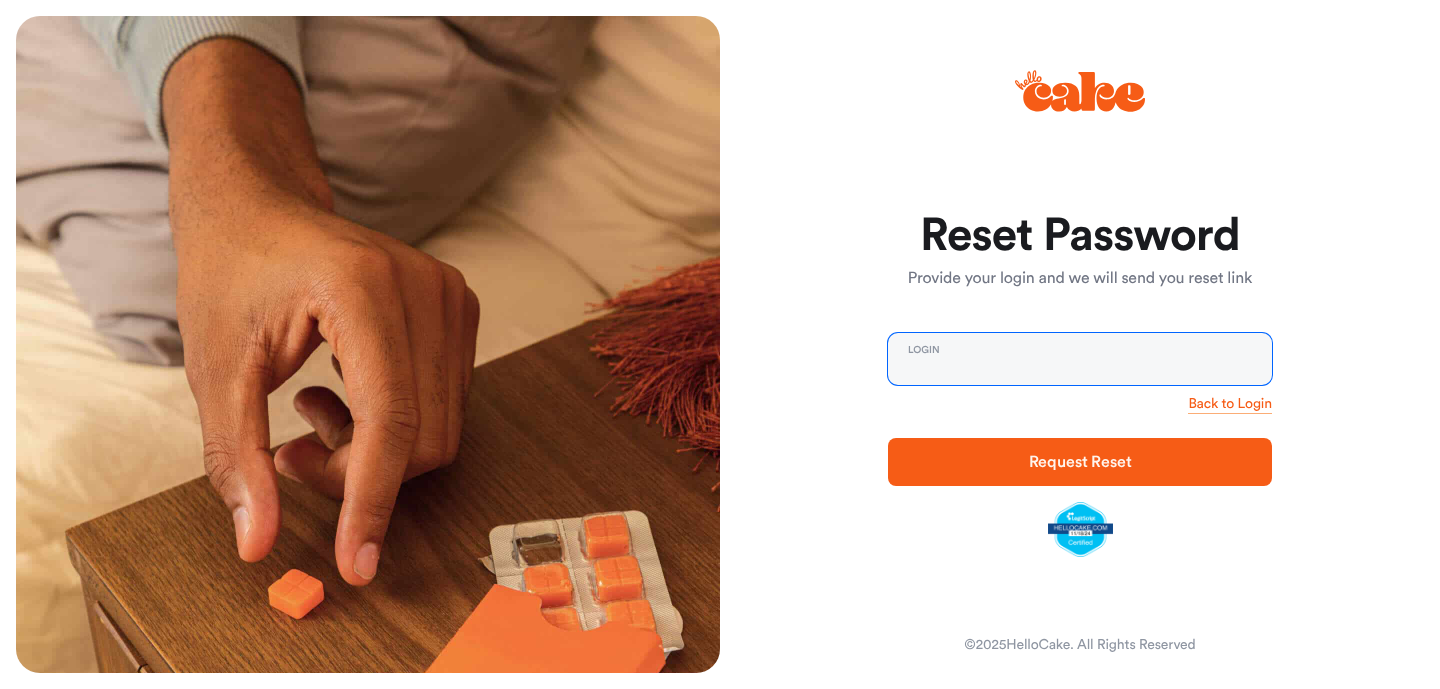 type on "**********" 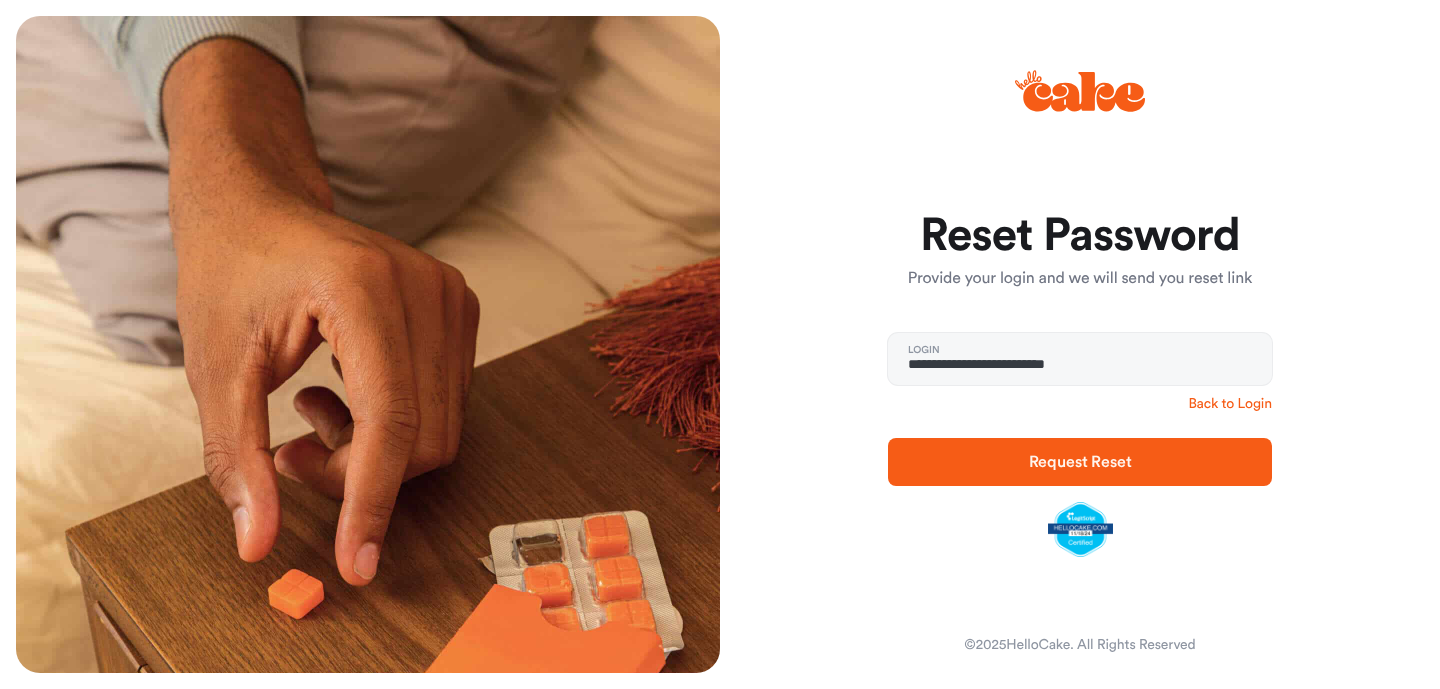 click on "Back to Login" at bounding box center [1230, 404] 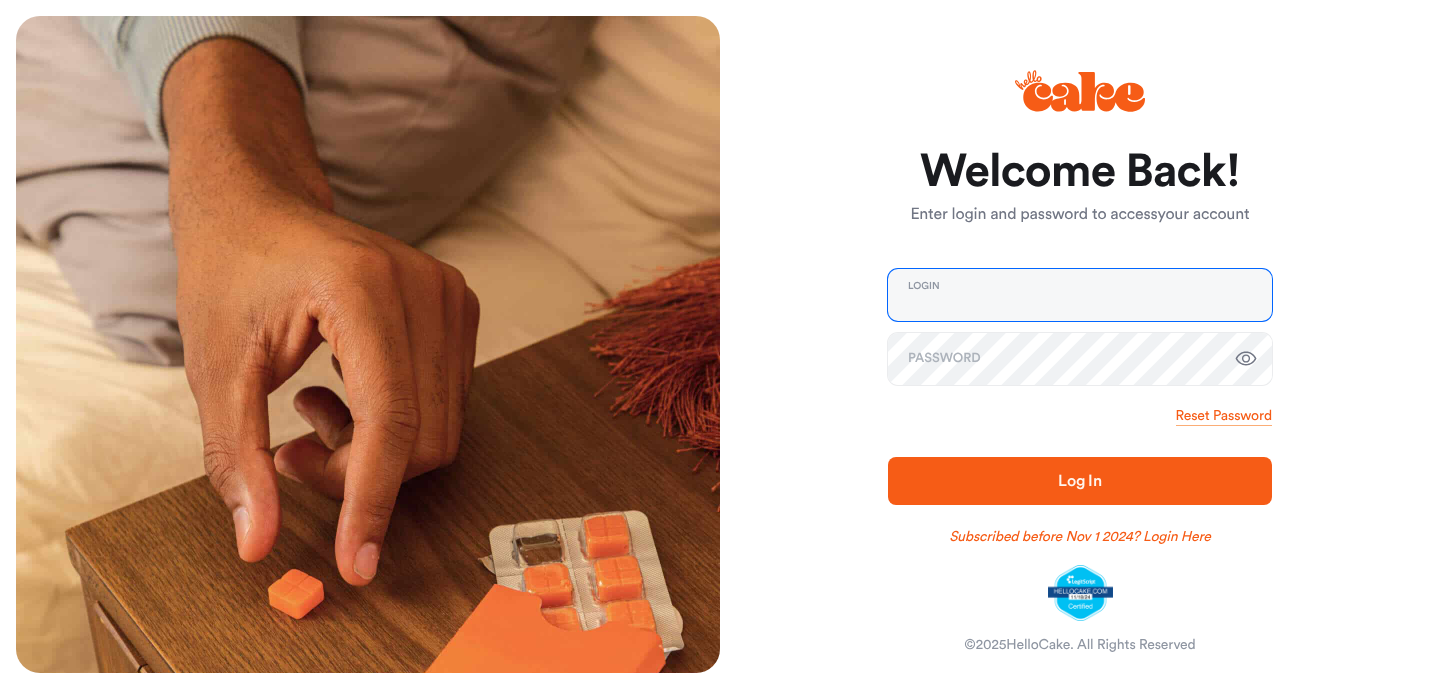 type on "**********" 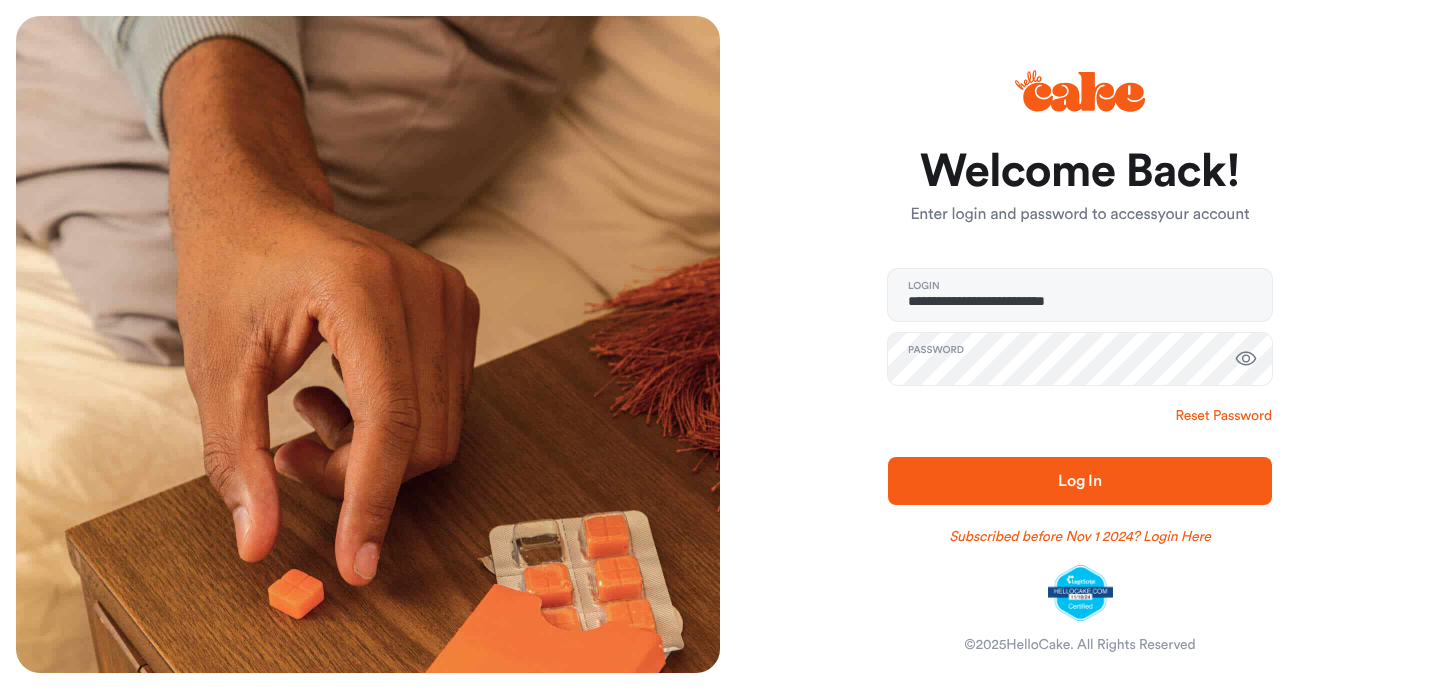 click on "Reset Password" at bounding box center [1224, 416] 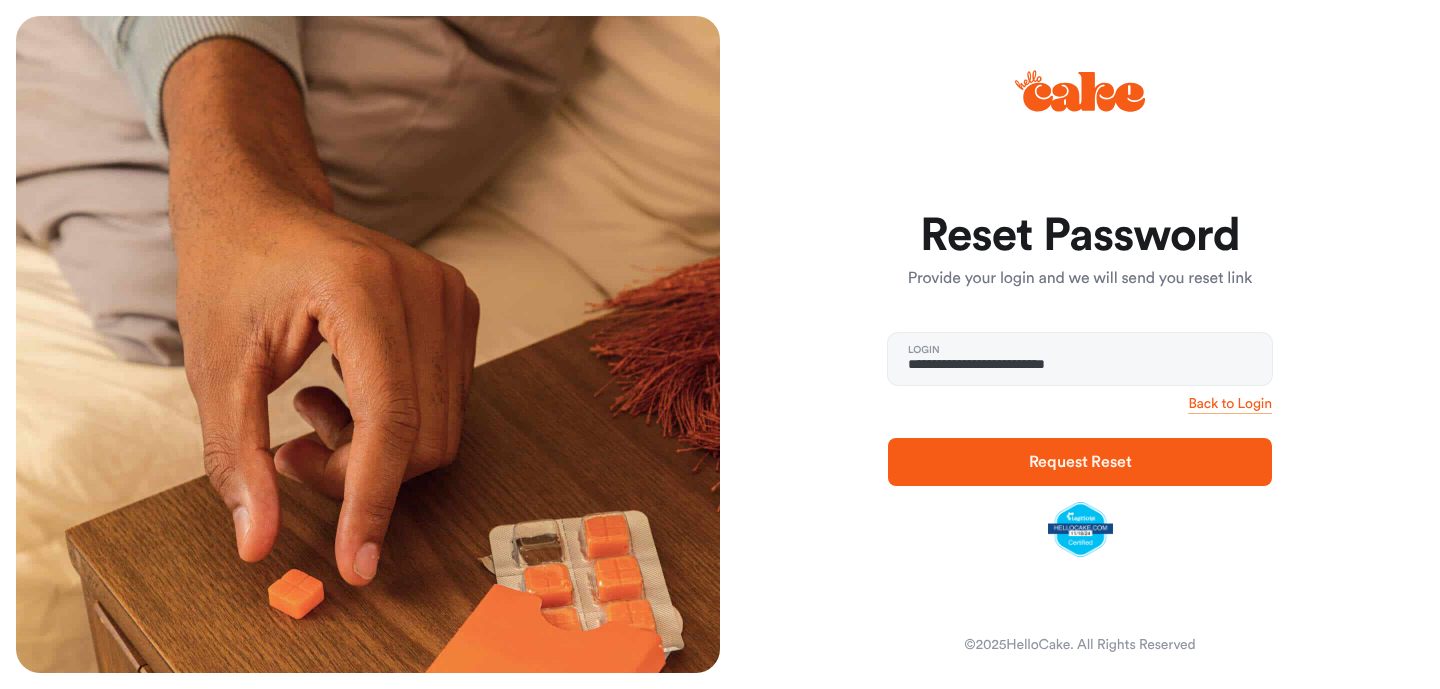 click on "Request Reset" at bounding box center [1080, 462] 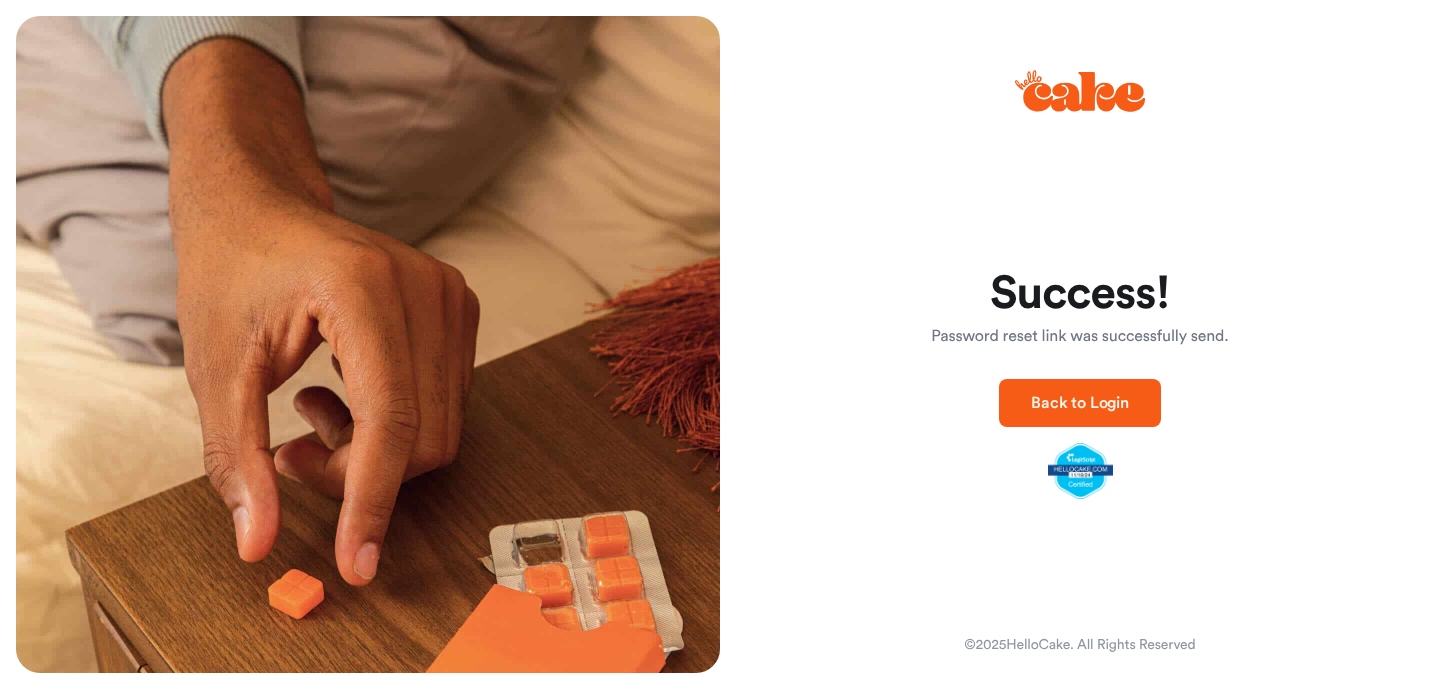 click on "Back to Login" at bounding box center [1080, 403] 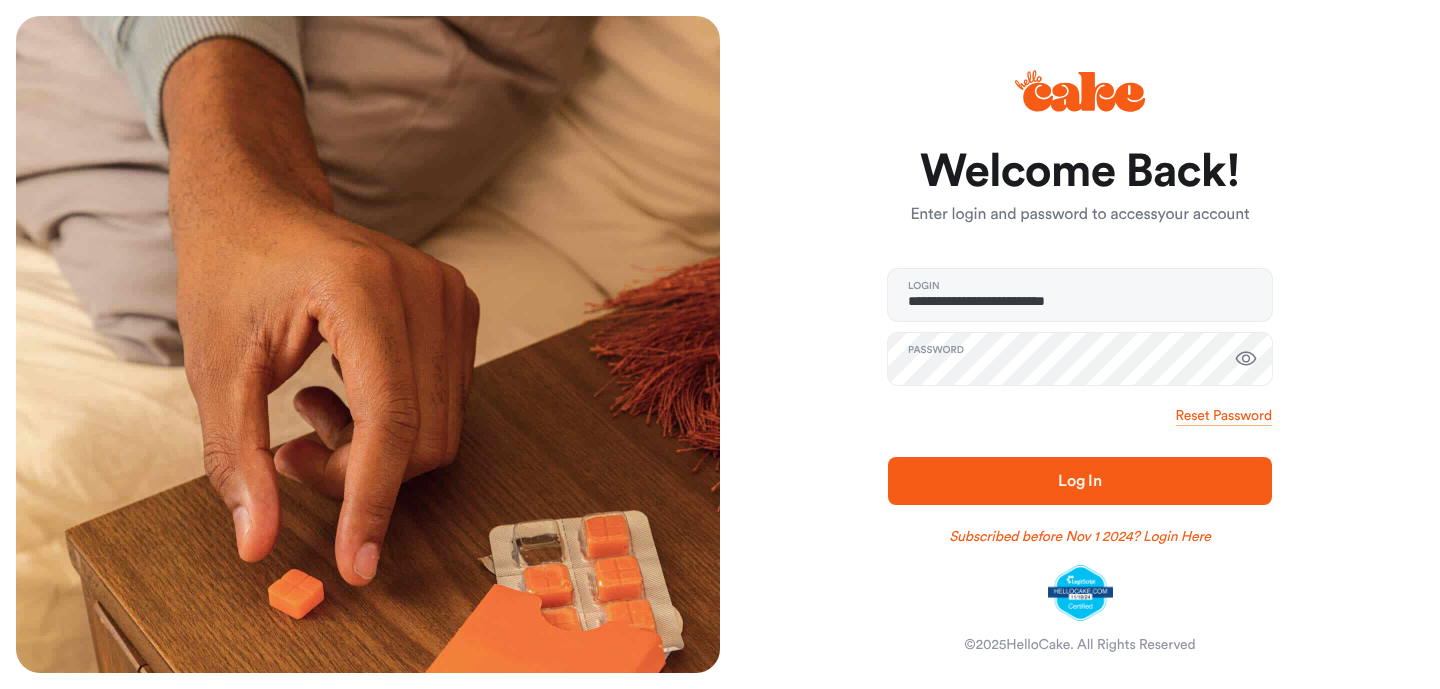click at bounding box center [1246, 359] 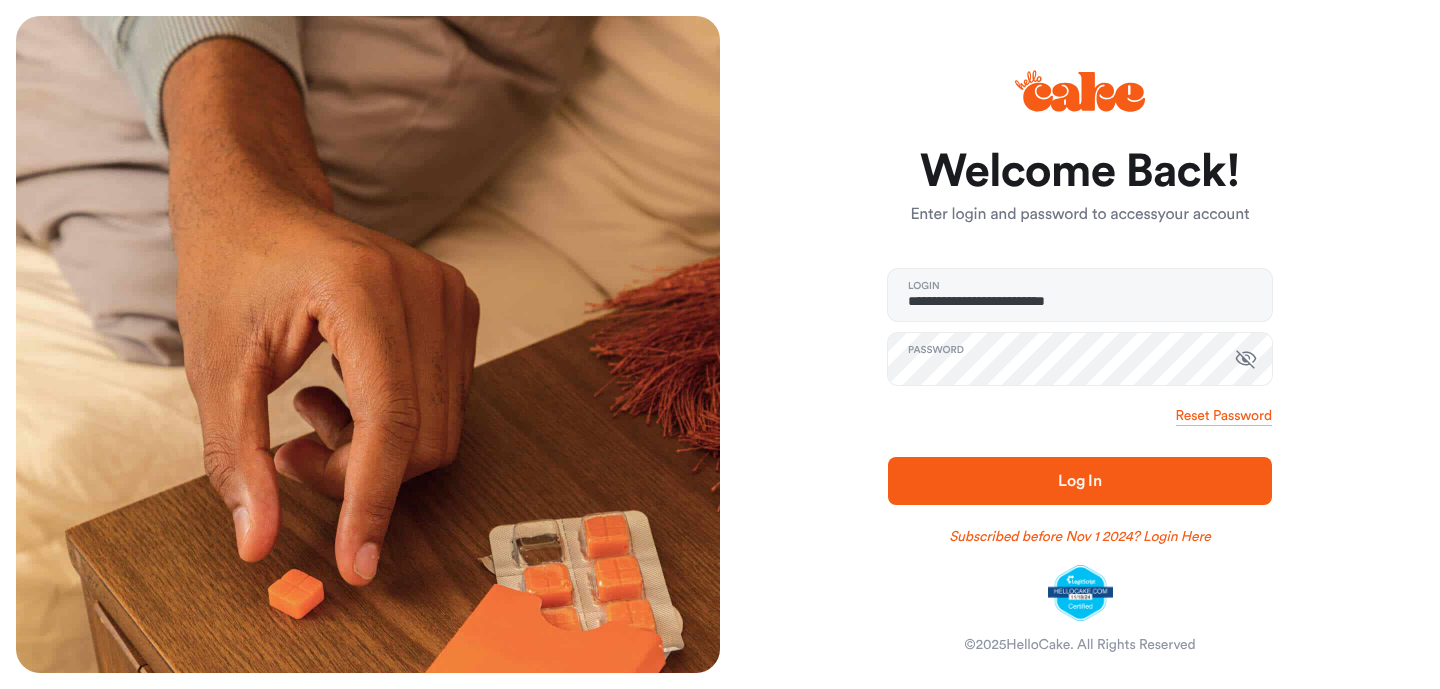 click on "Log In" at bounding box center (1080, 481) 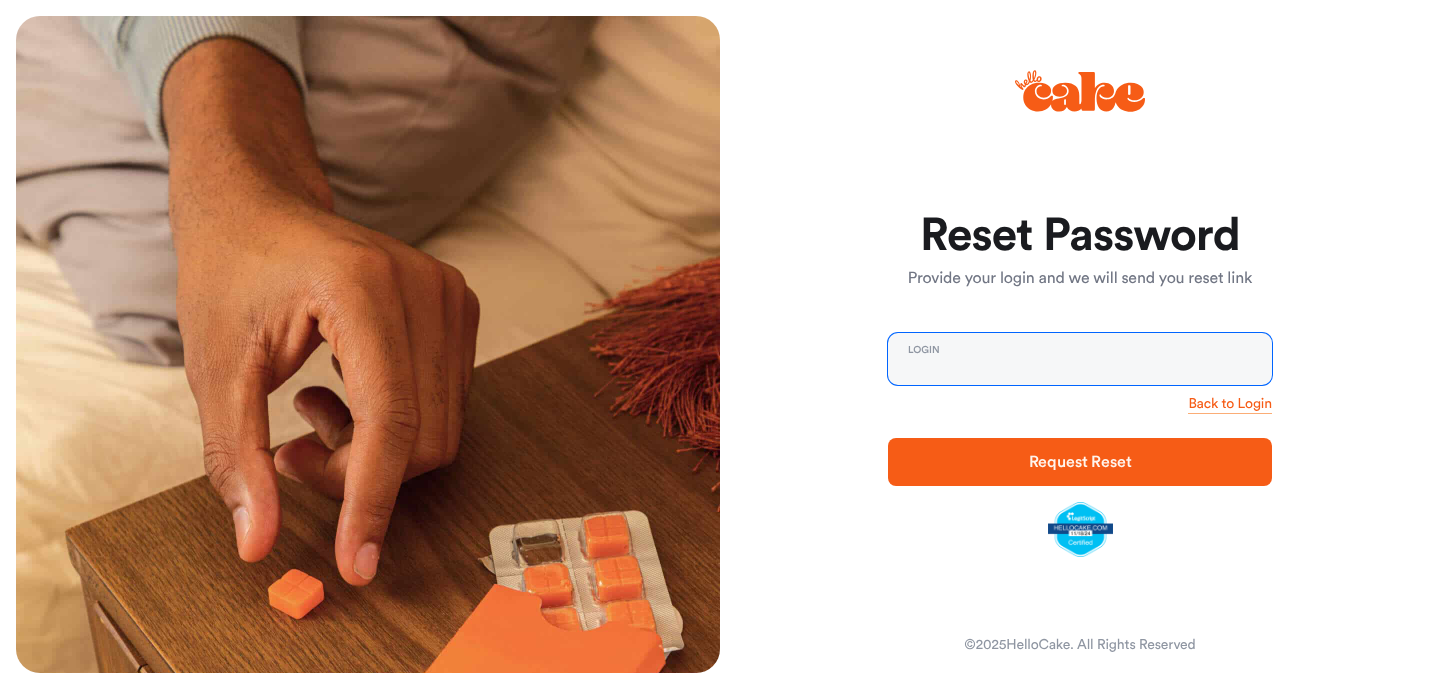 type on "**********" 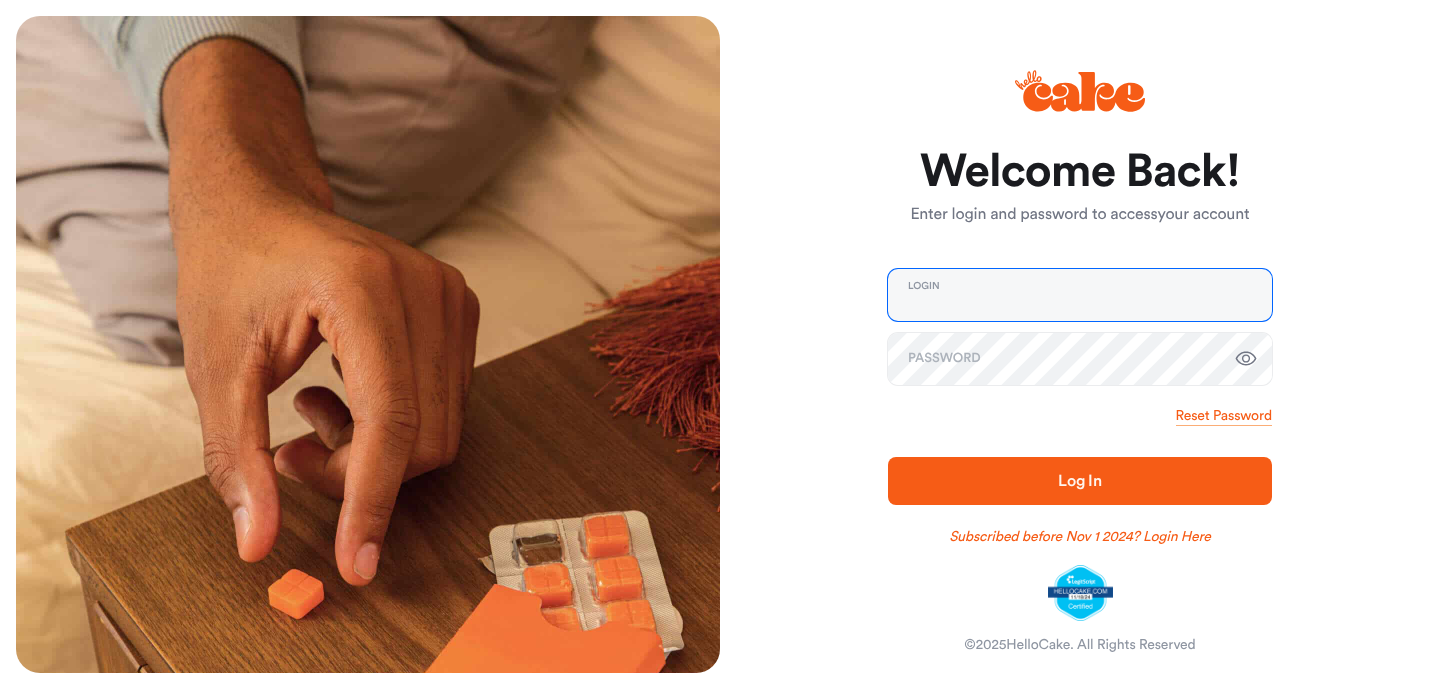 type on "**********" 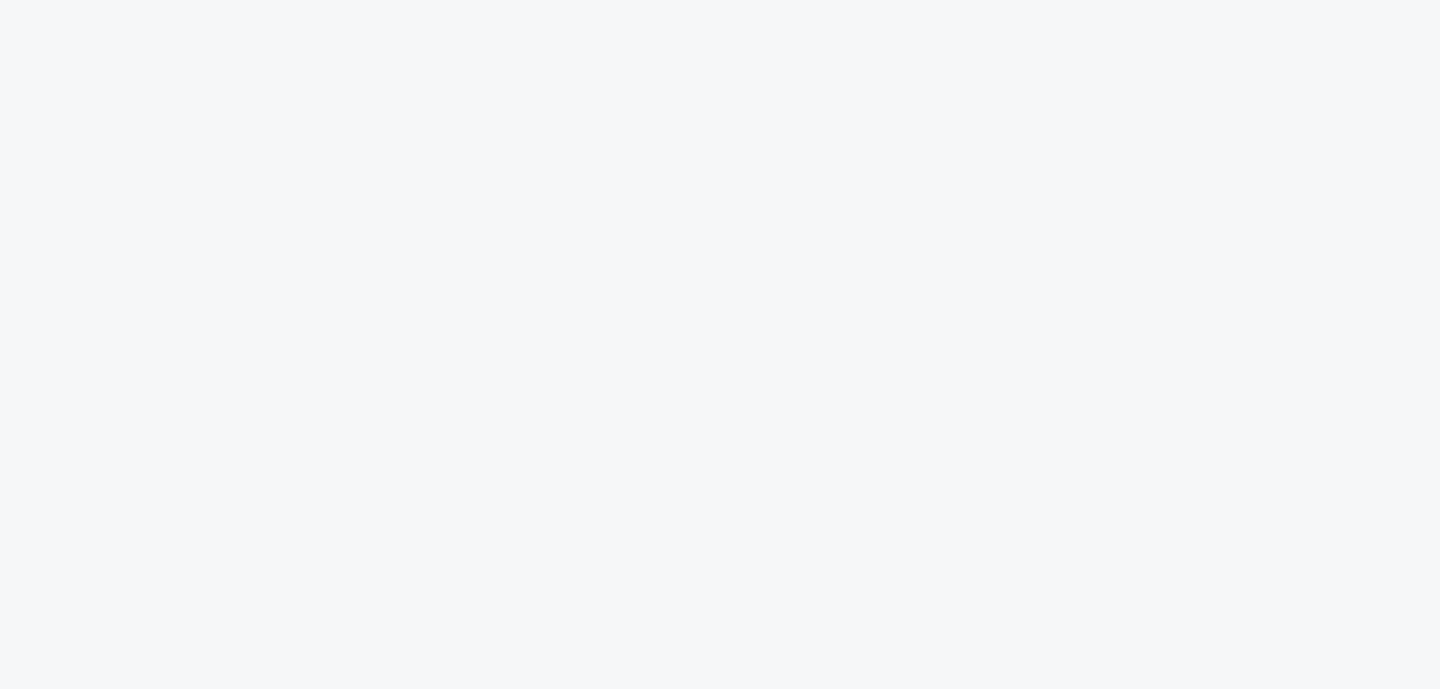 scroll, scrollTop: 0, scrollLeft: 0, axis: both 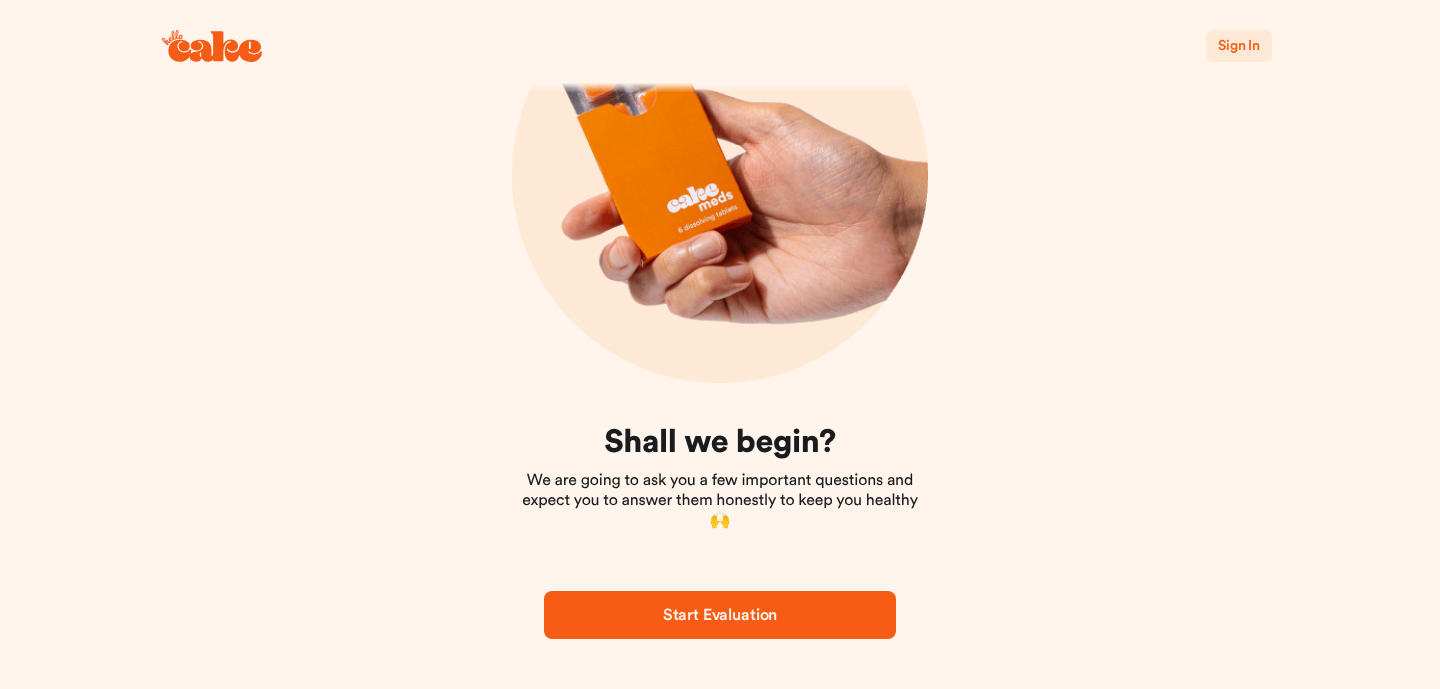 click on "Sign In" at bounding box center (1239, 46) 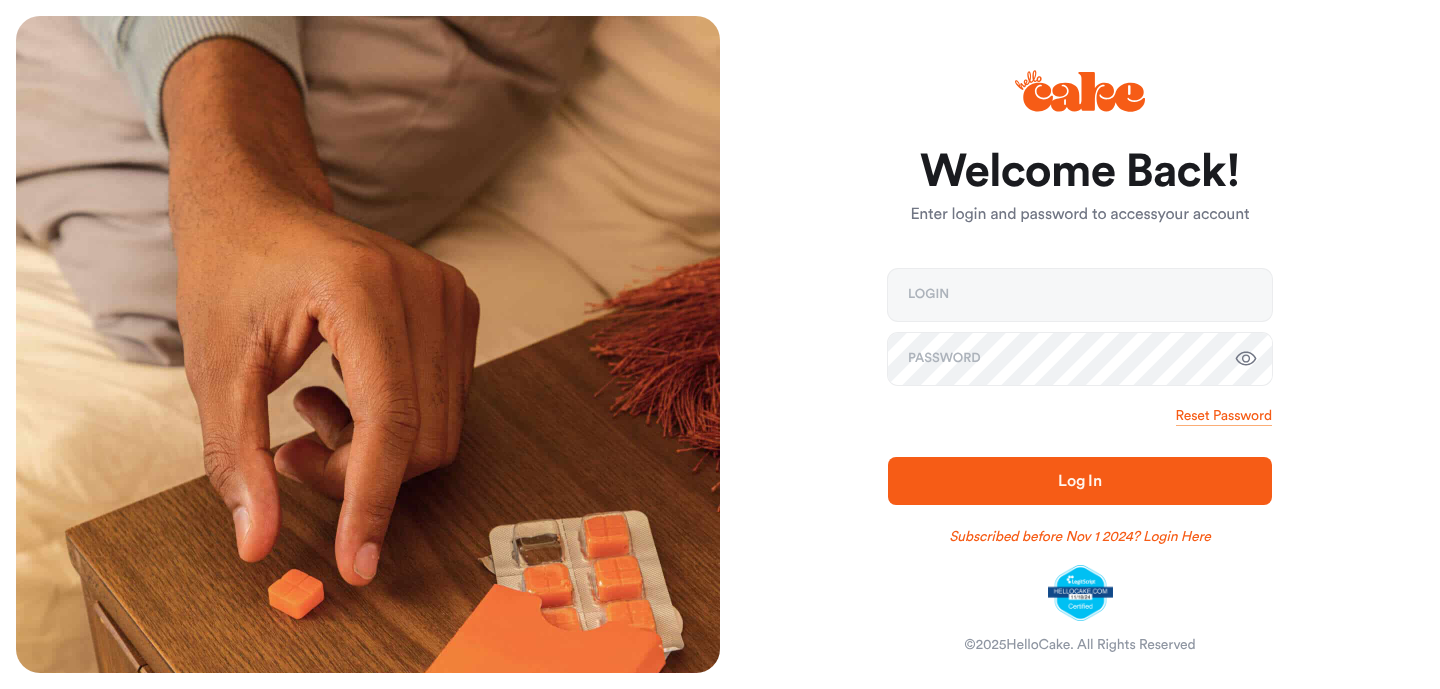 scroll, scrollTop: 0, scrollLeft: 0, axis: both 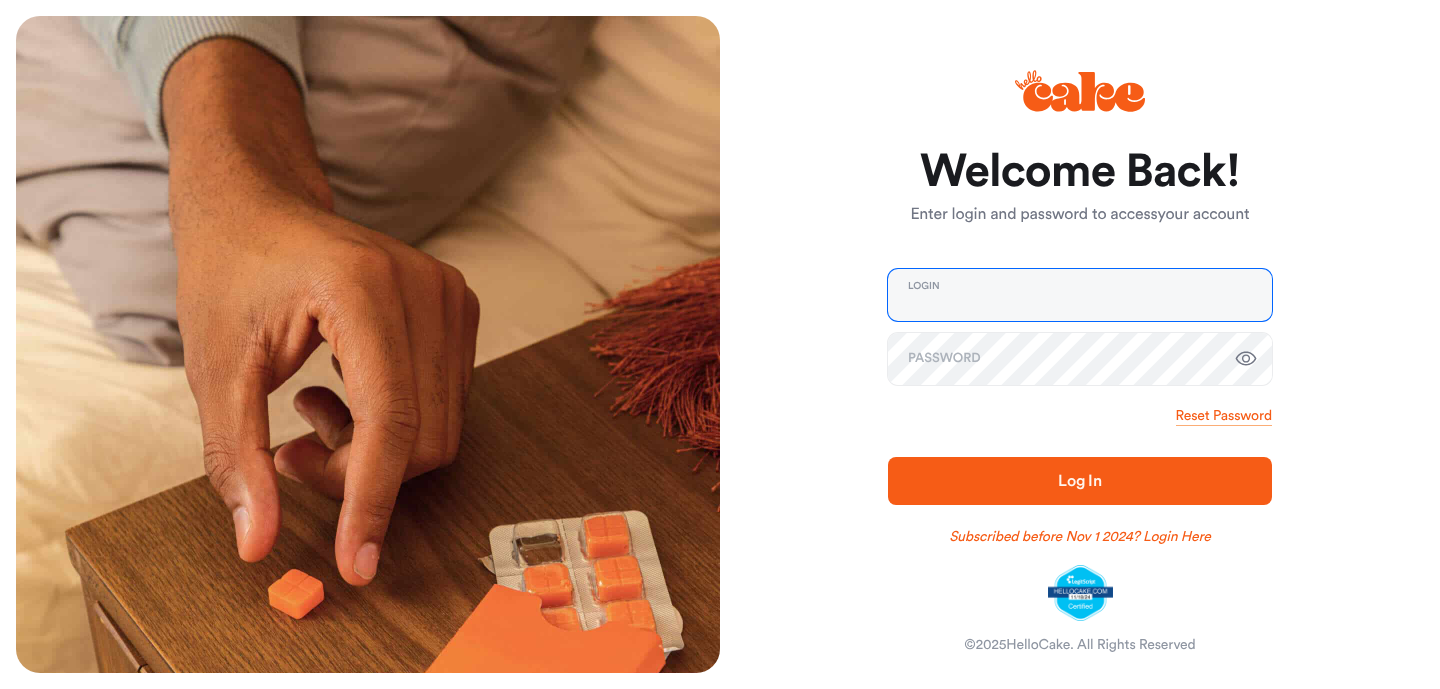 type on "**********" 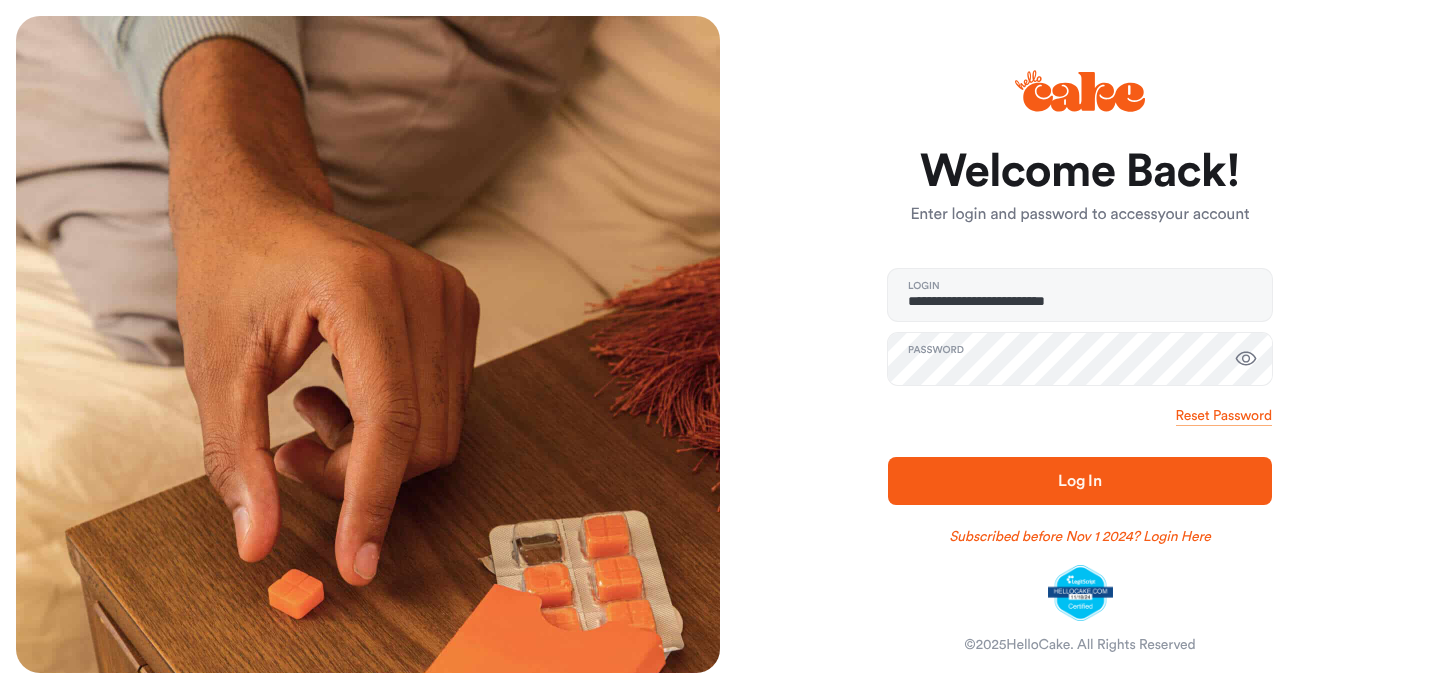 click at bounding box center [1246, 359] 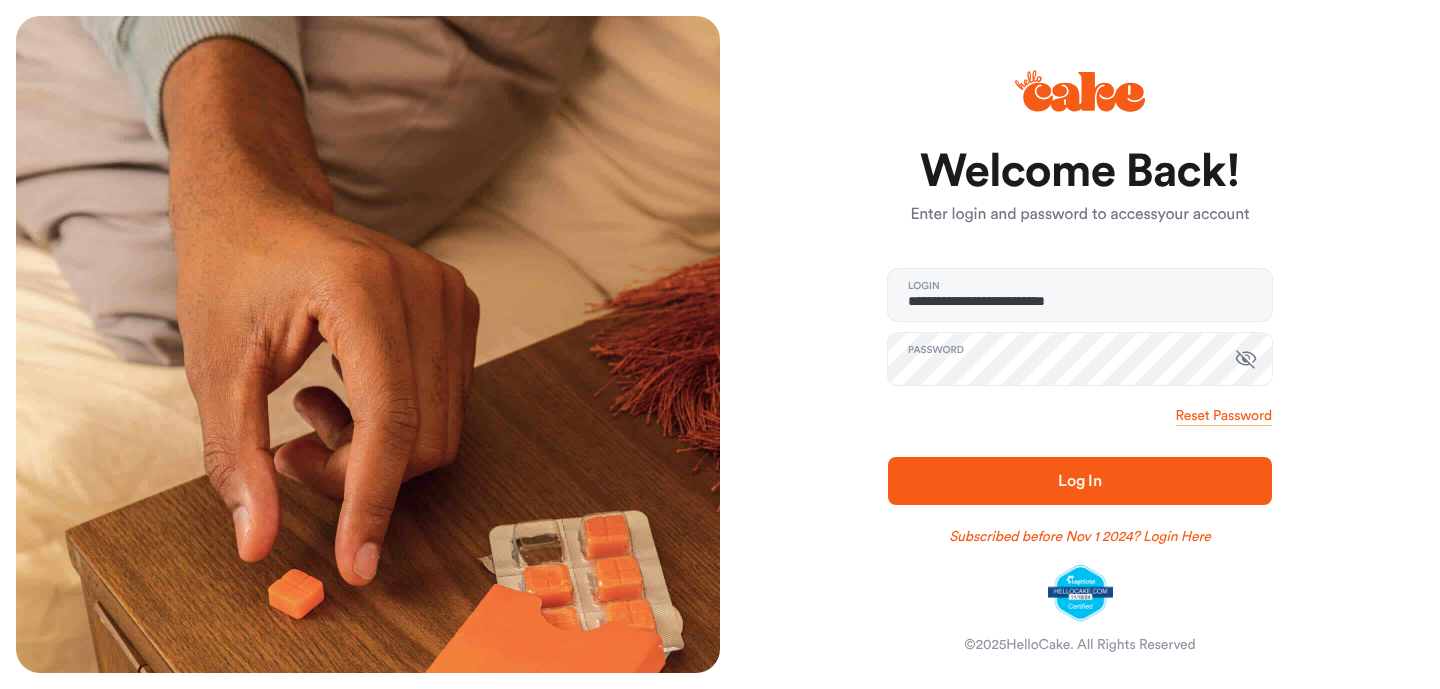 click on "Log In" at bounding box center [1080, 481] 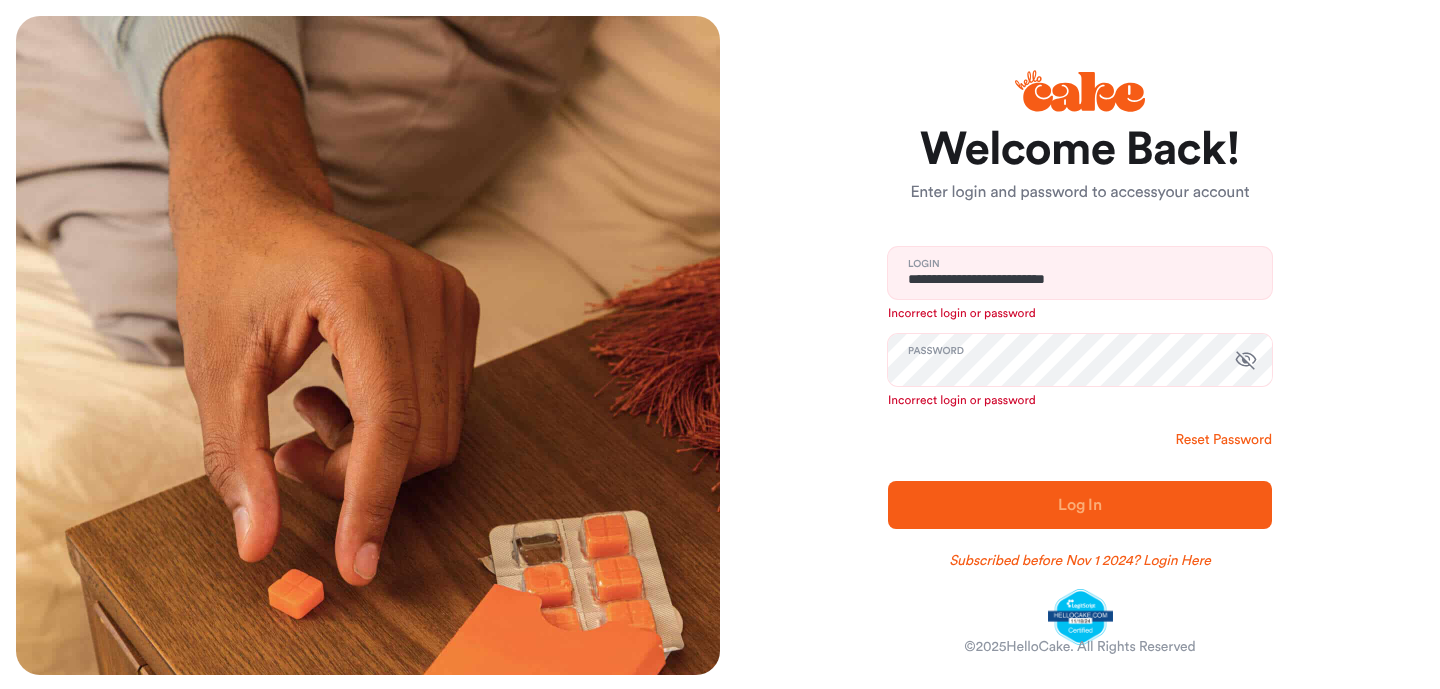 click on "Reset Password" at bounding box center (1224, 440) 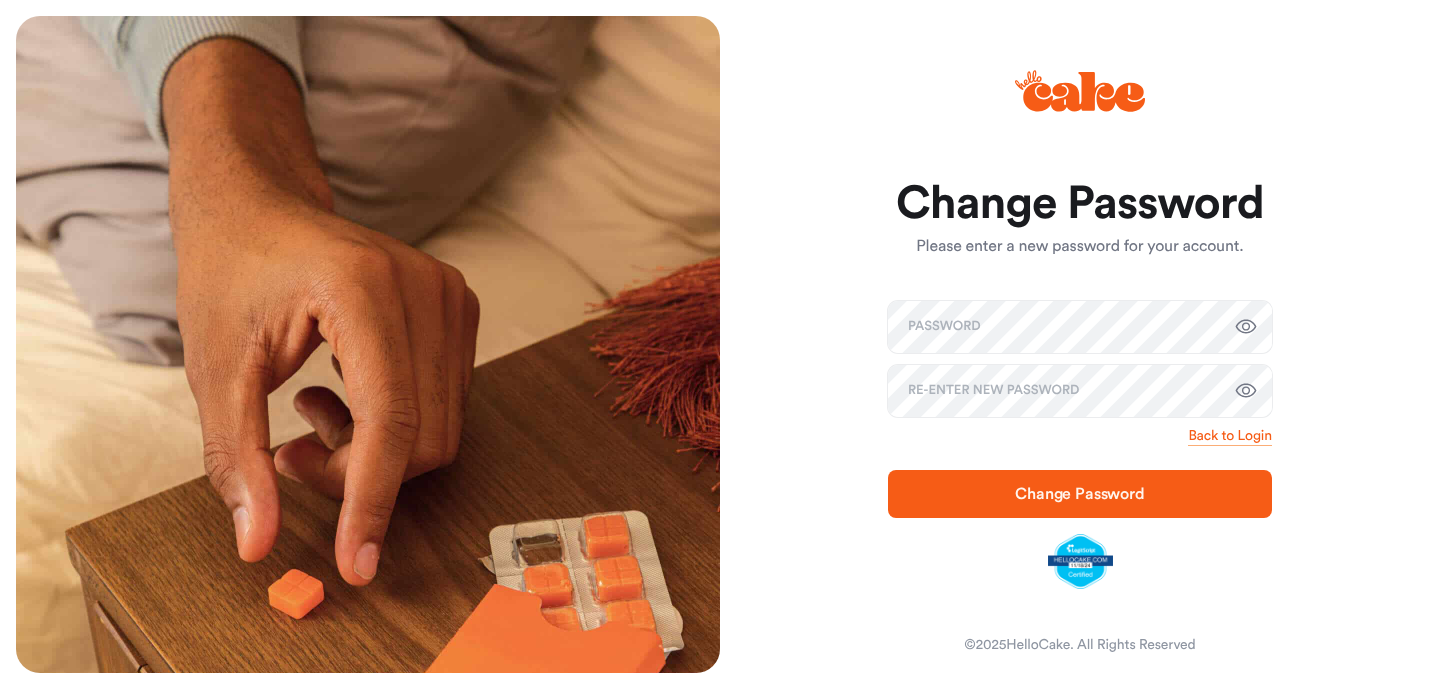 scroll, scrollTop: 0, scrollLeft: 0, axis: both 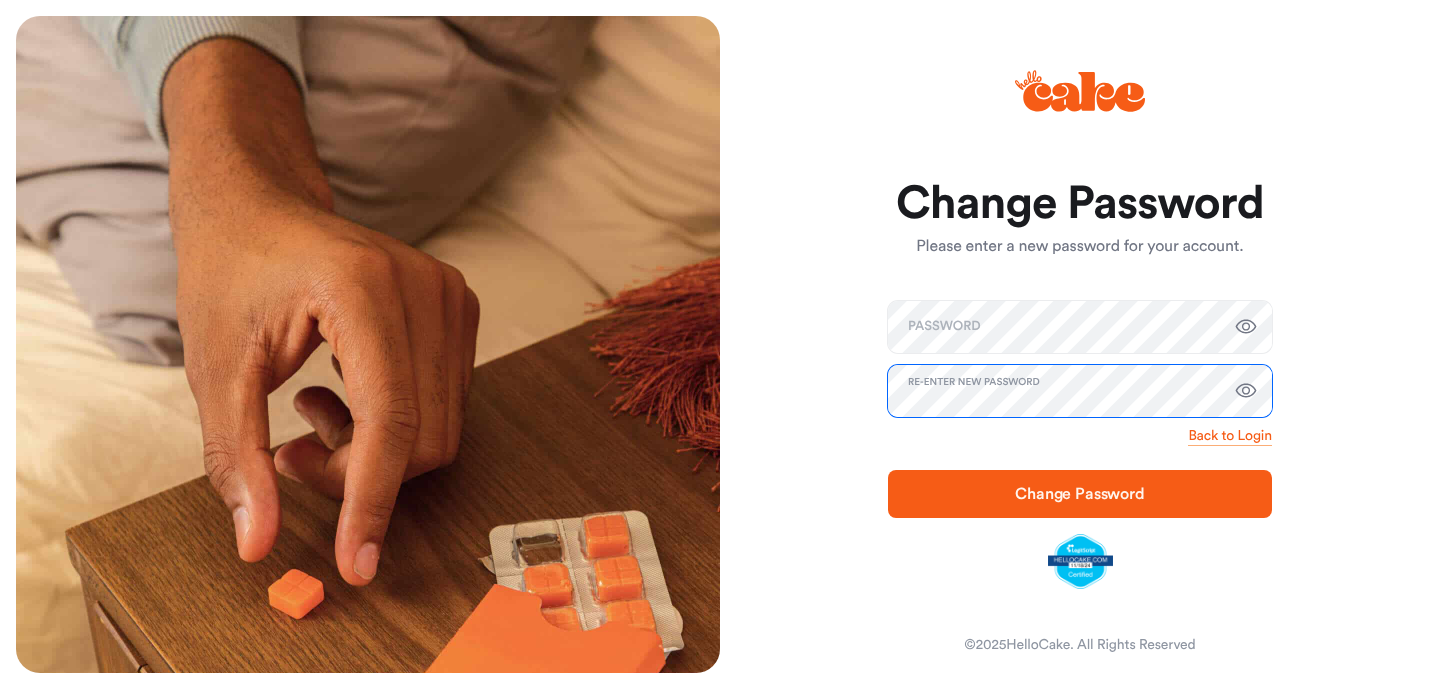 type 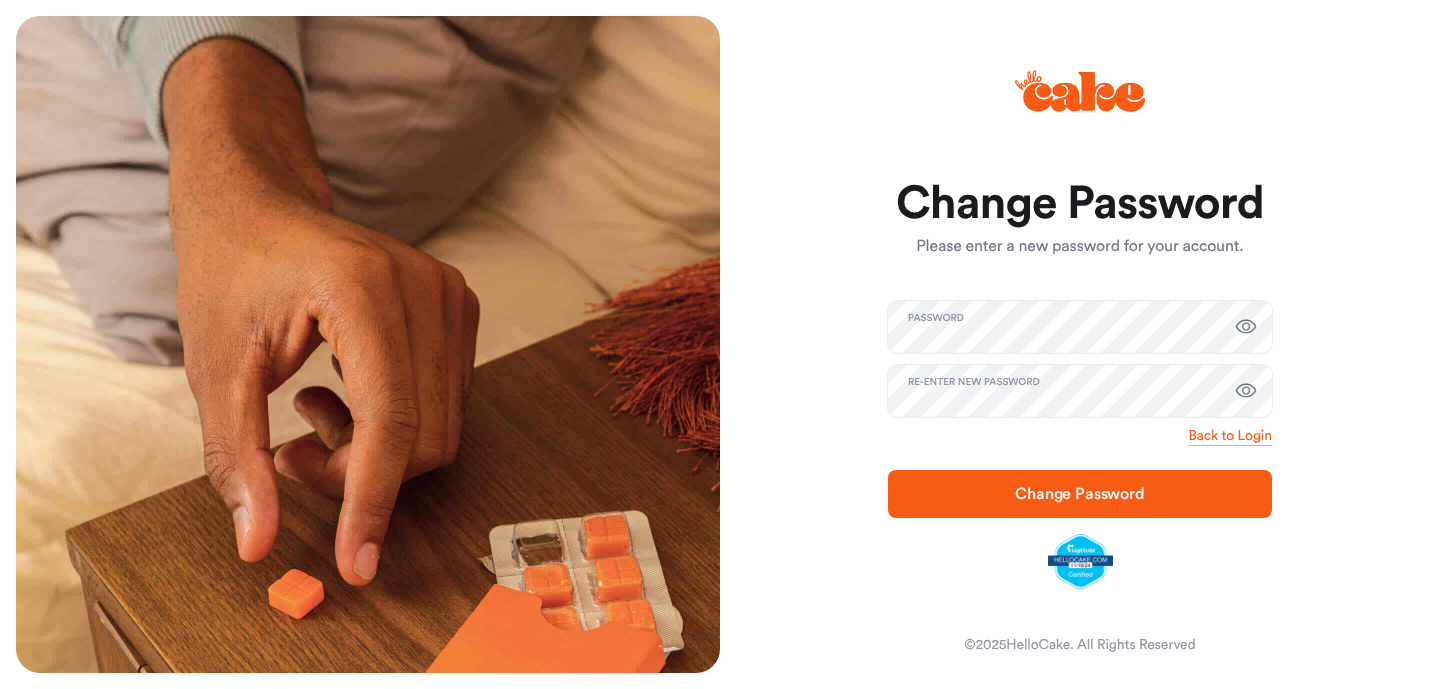 click on "Change Password" at bounding box center (1080, 494) 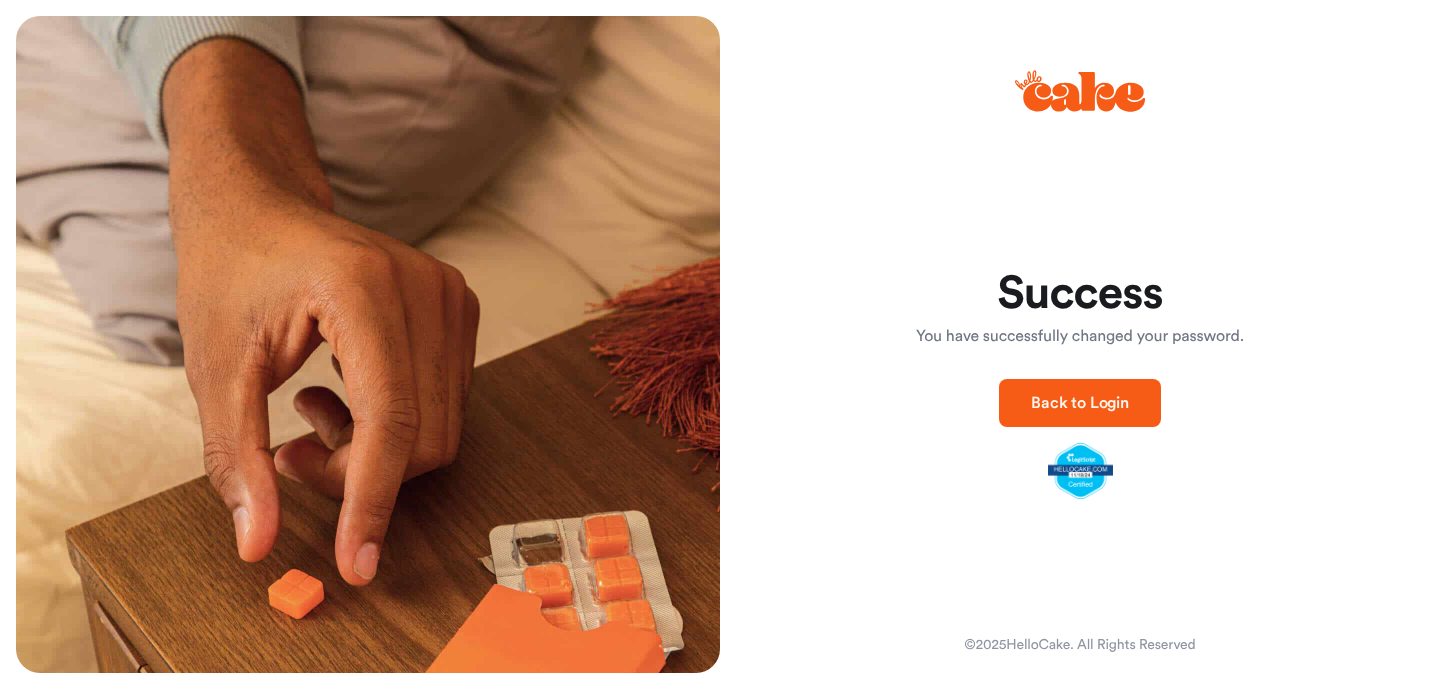 click on "Back to Login" at bounding box center [1080, 403] 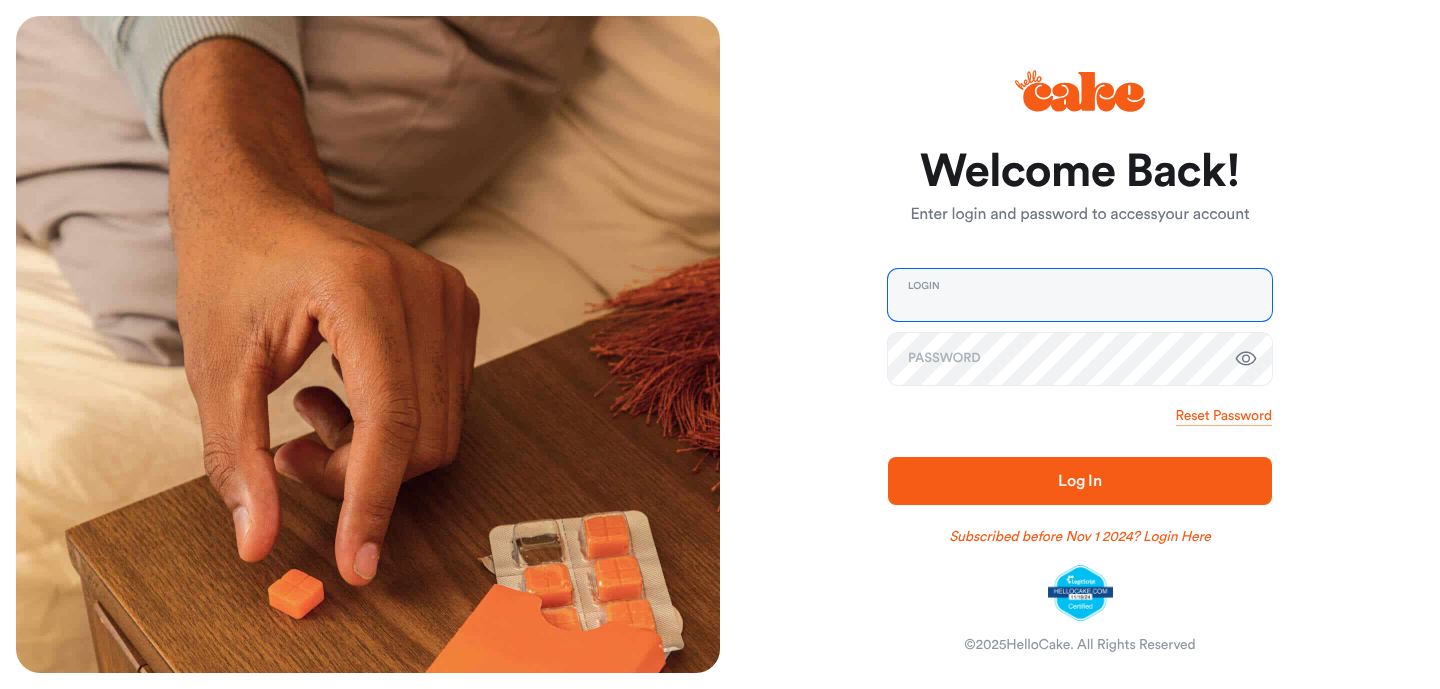 type on "**********" 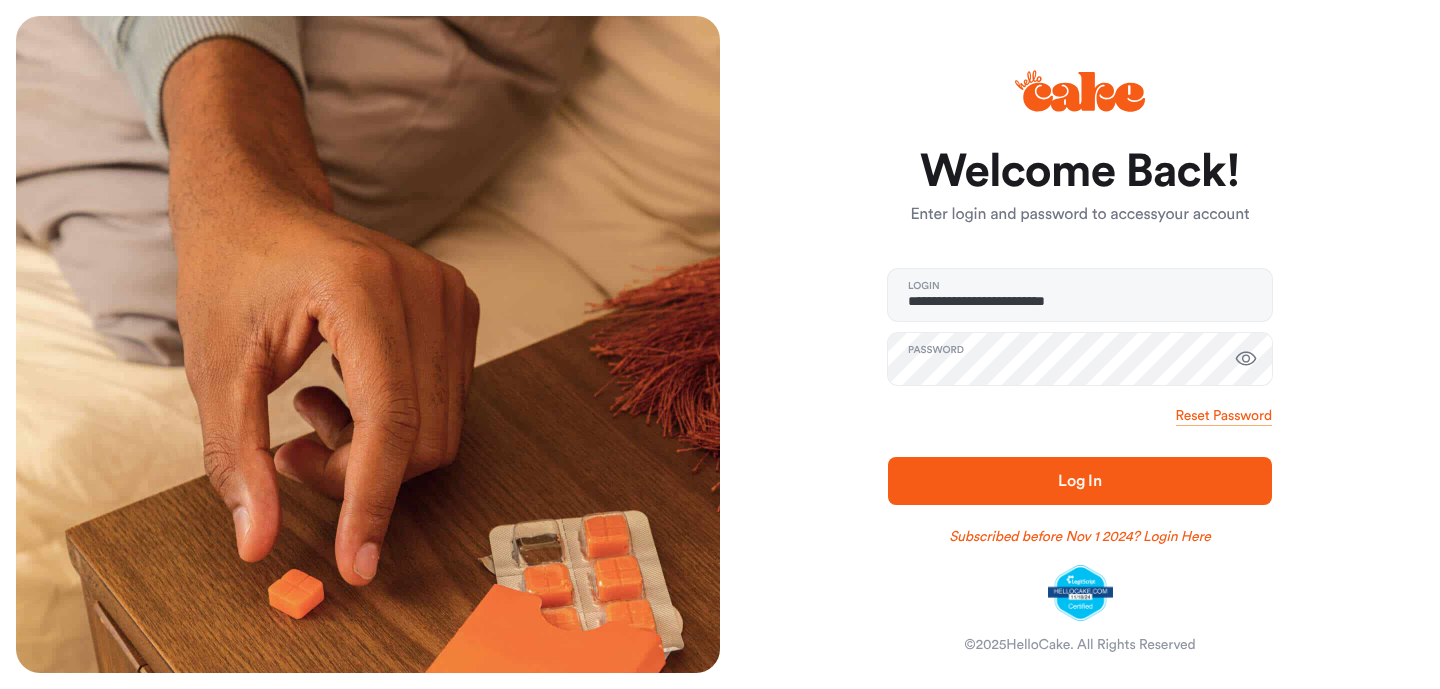 click on "Log In" at bounding box center (1080, 481) 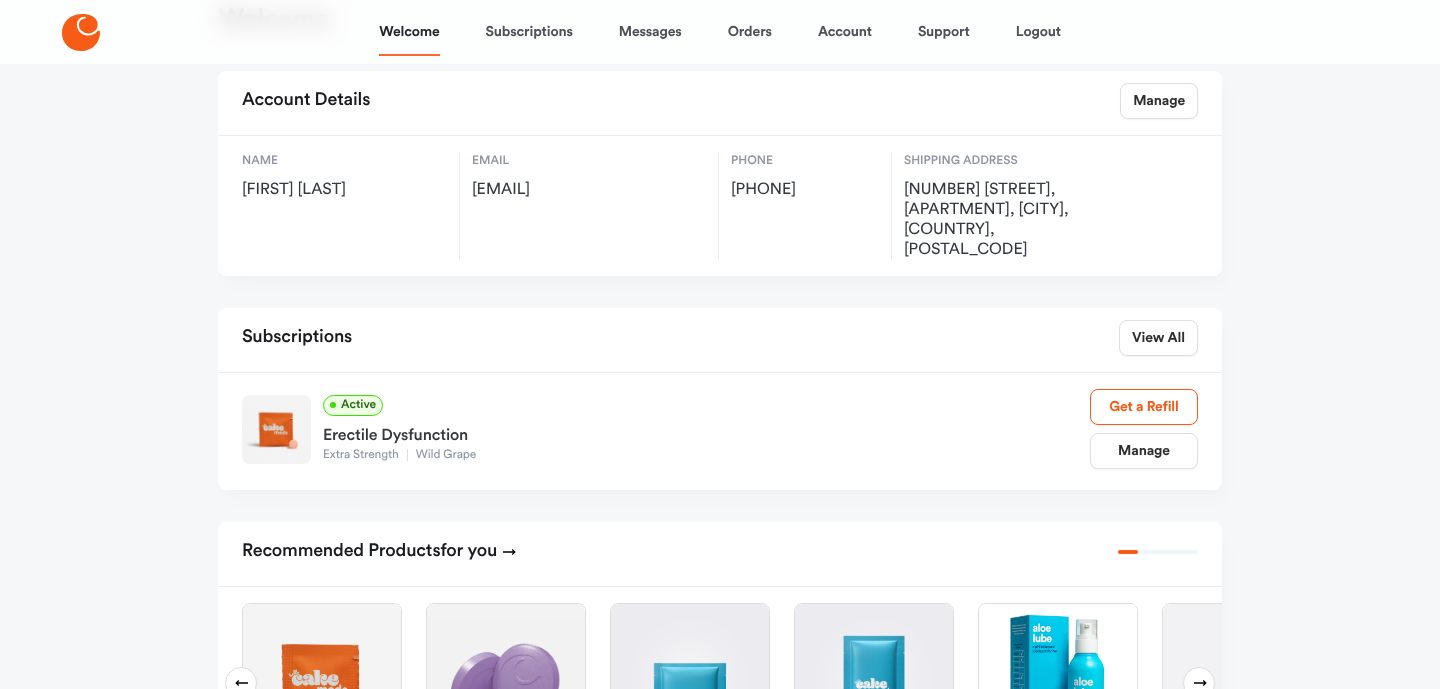 scroll, scrollTop: 102, scrollLeft: 0, axis: vertical 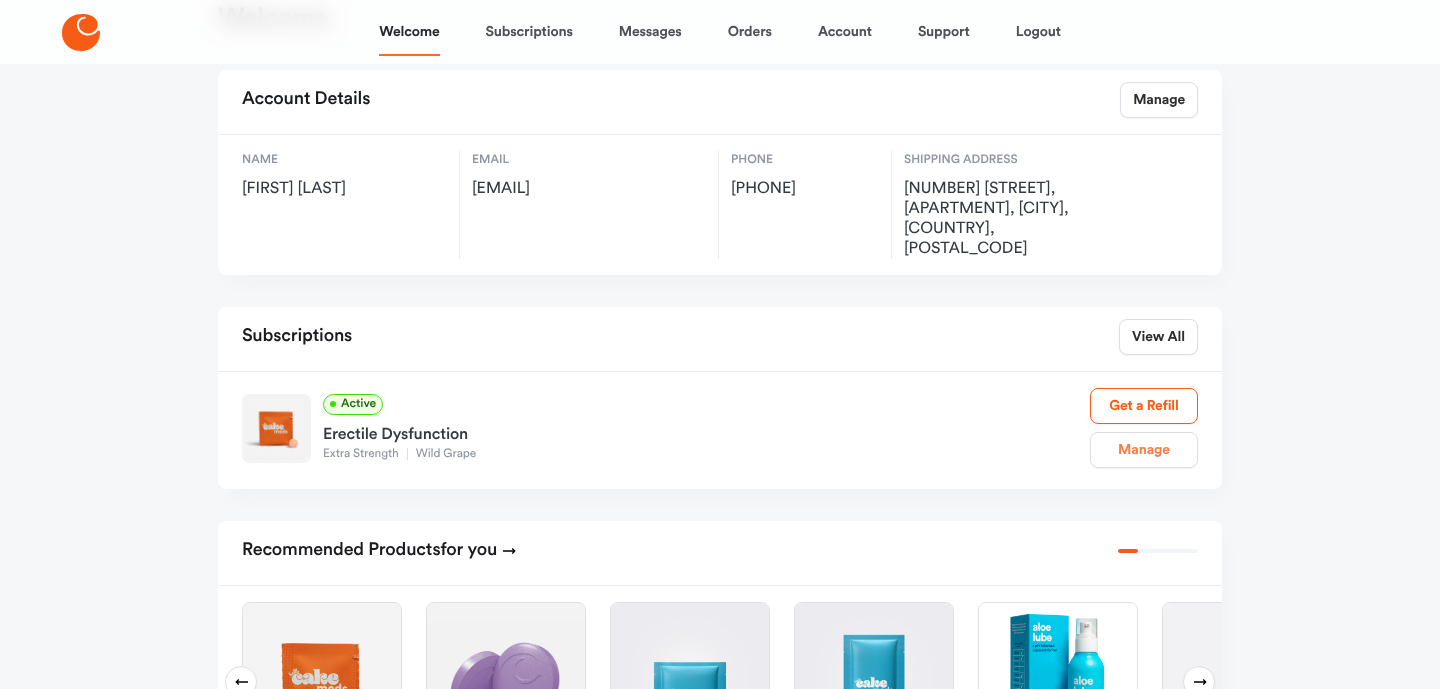 click on "Manage" at bounding box center [1144, 450] 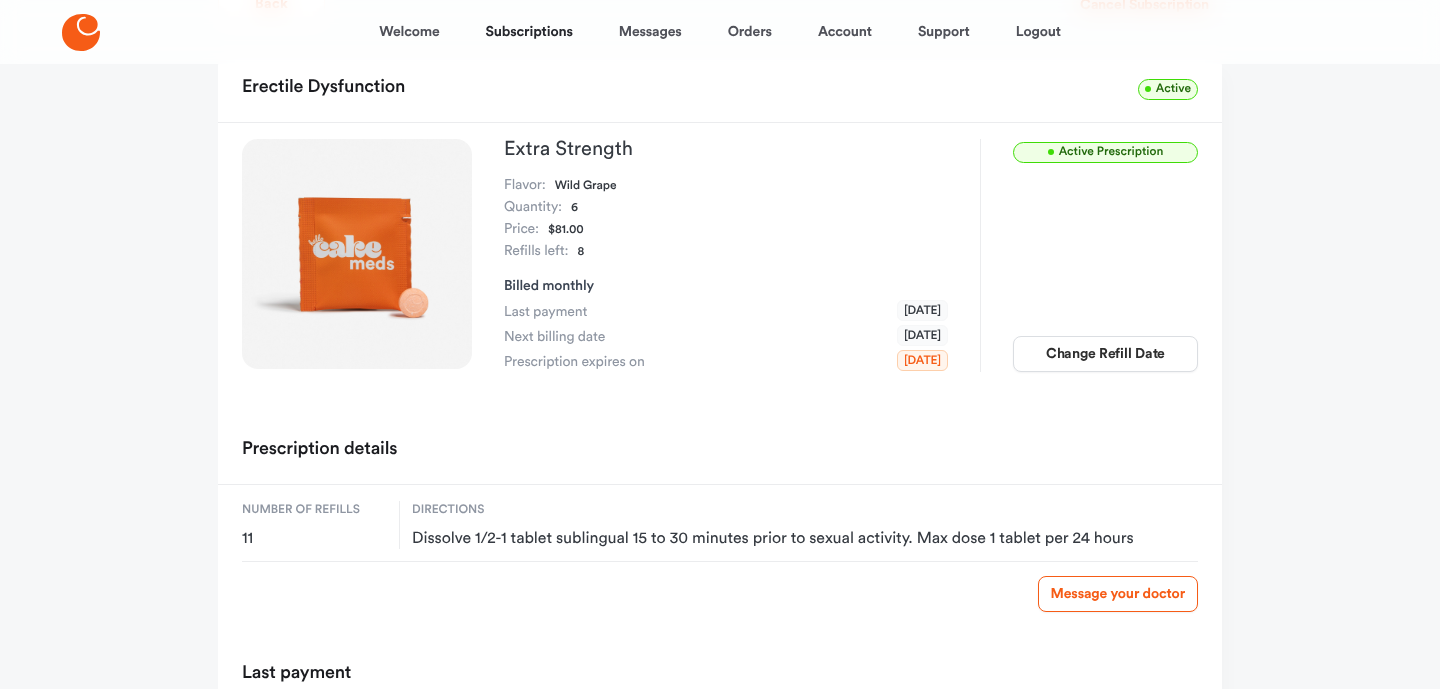 scroll, scrollTop: 73, scrollLeft: 0, axis: vertical 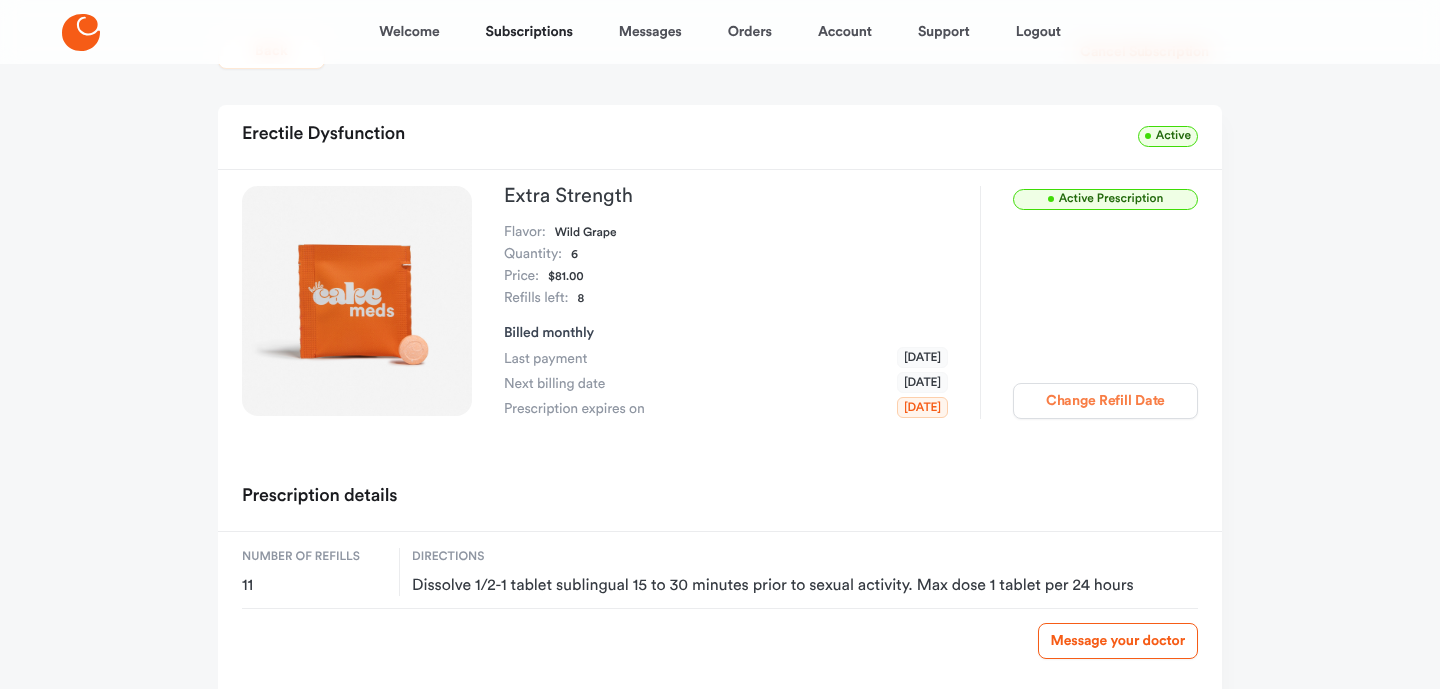 click on "Change Refill Date" at bounding box center [1105, 401] 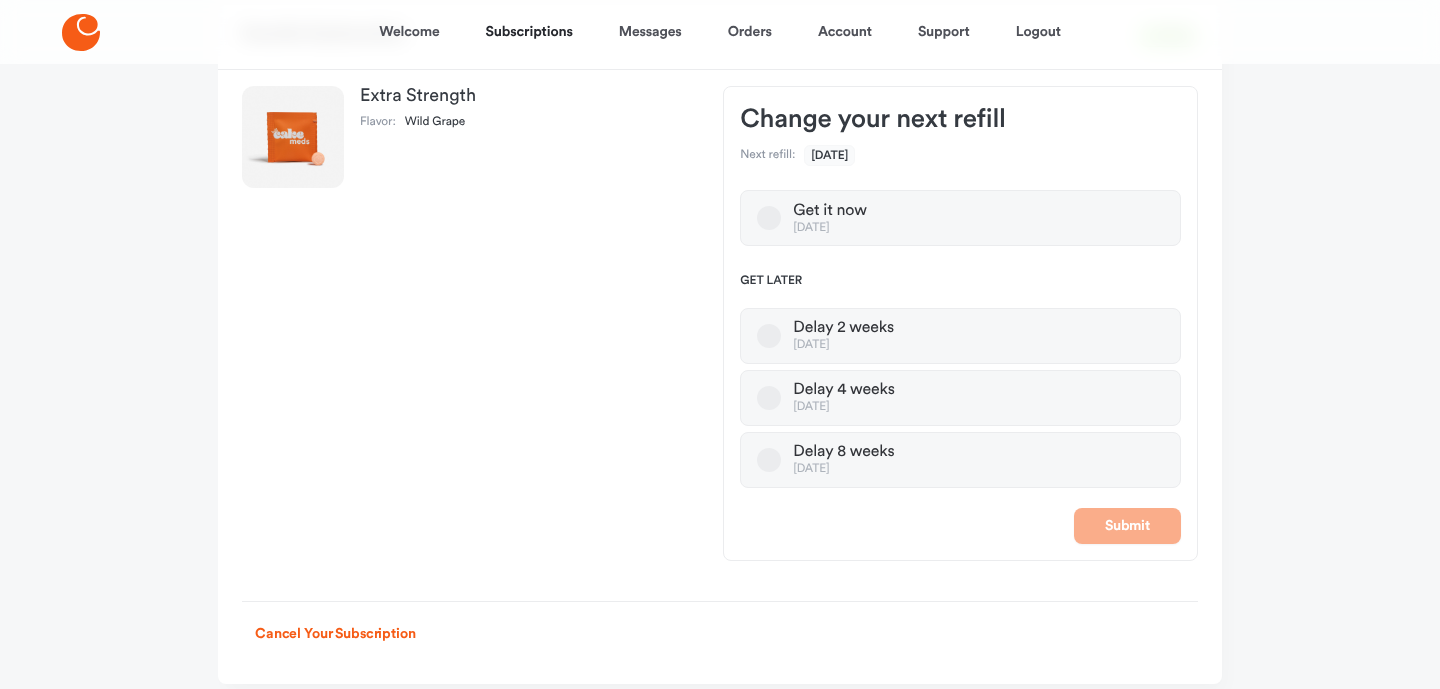 scroll, scrollTop: 196, scrollLeft: 0, axis: vertical 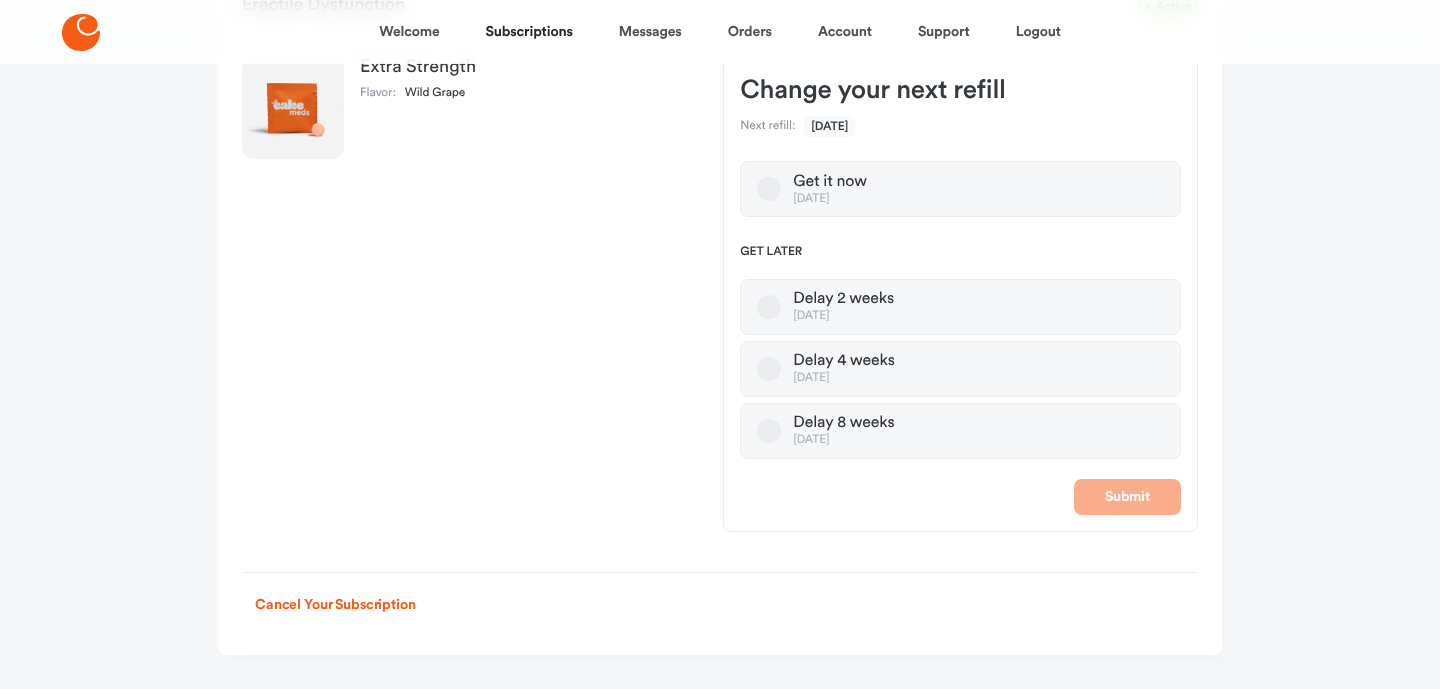click on "Delay 8 weeks [DATE]" at bounding box center [769, 431] 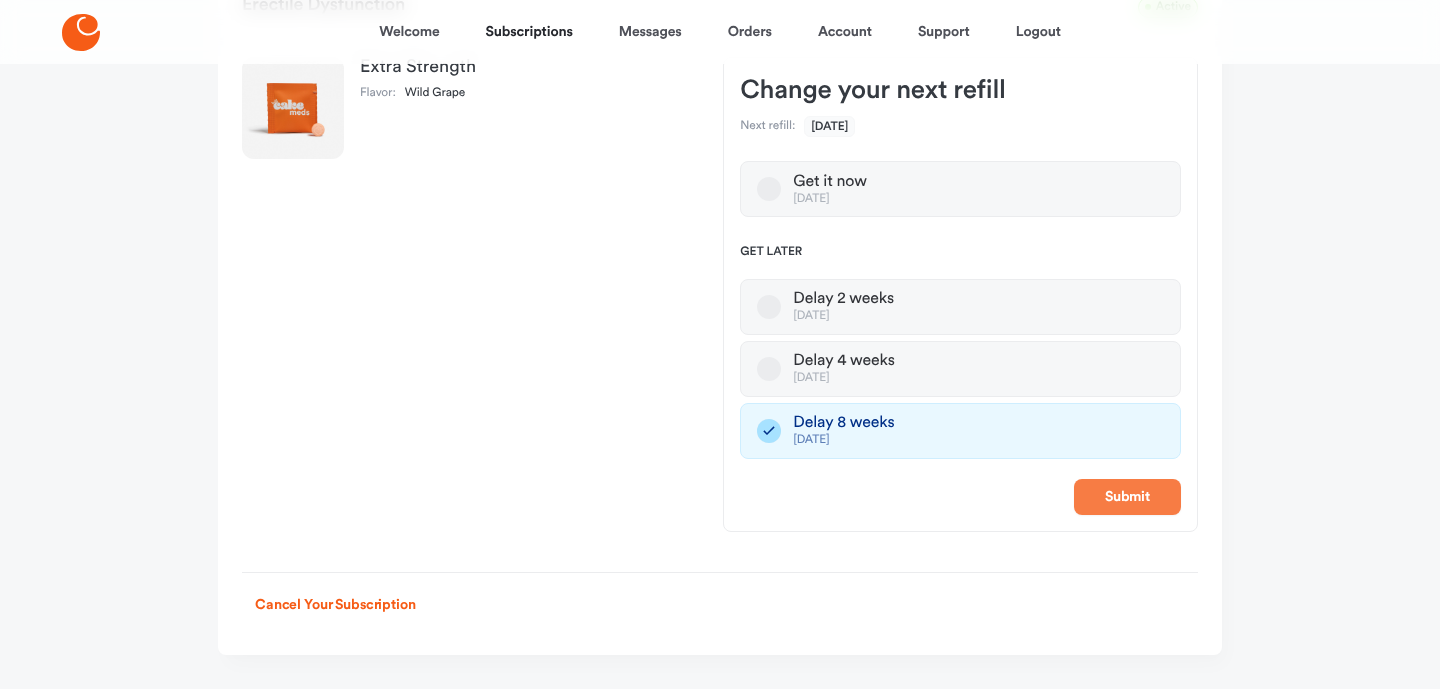 click on "Submit" at bounding box center (1127, 497) 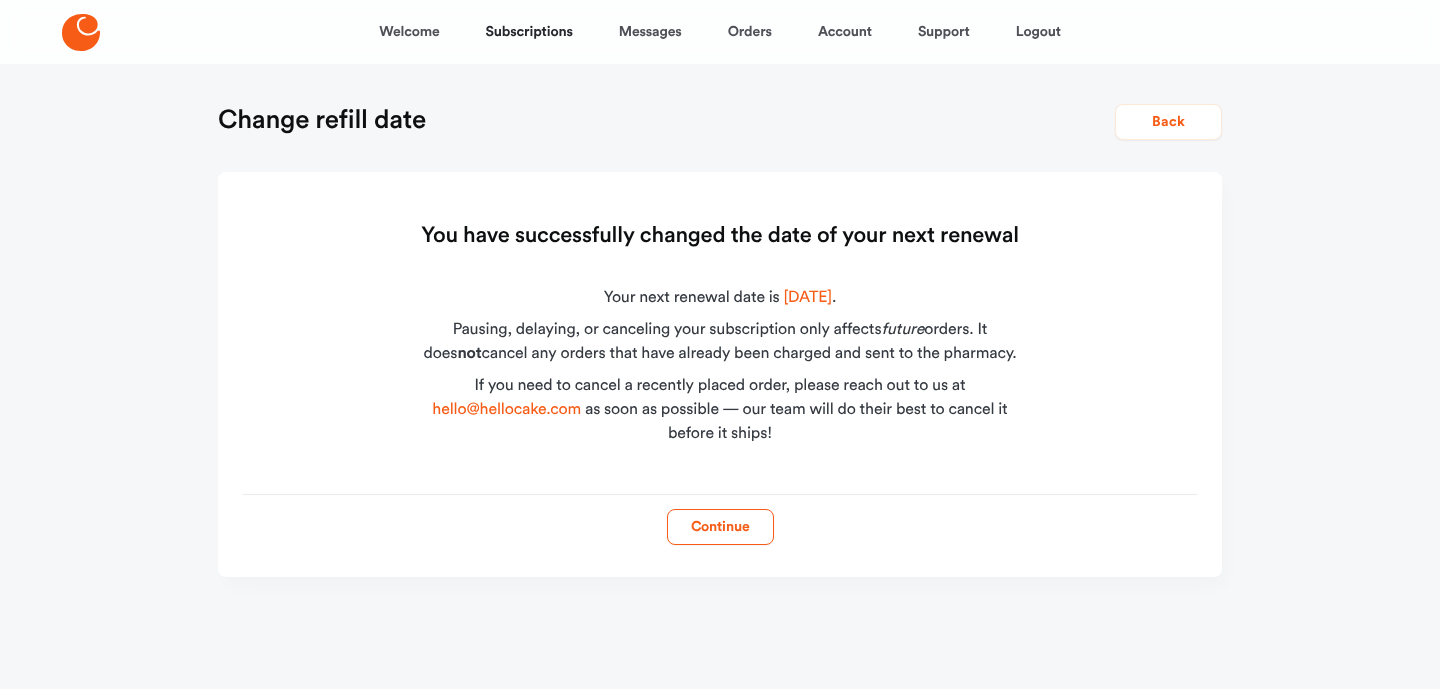 scroll, scrollTop: 1, scrollLeft: 0, axis: vertical 